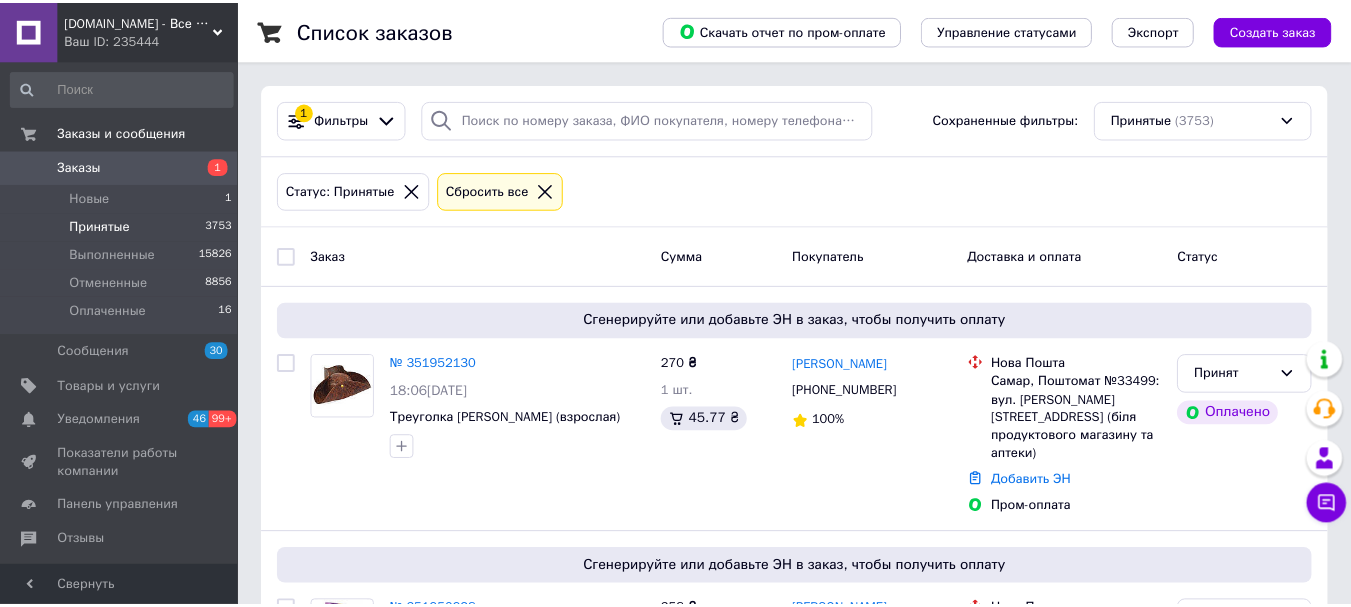 scroll, scrollTop: 0, scrollLeft: 0, axis: both 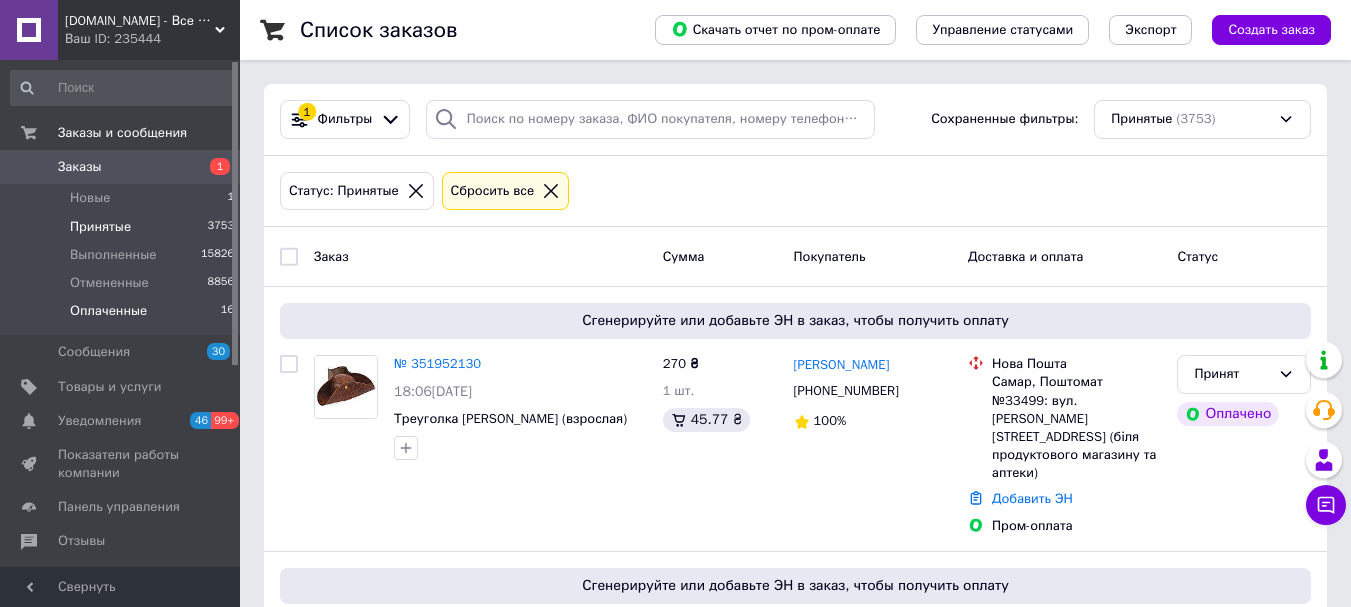 click on "Оплаченные" at bounding box center (108, 311) 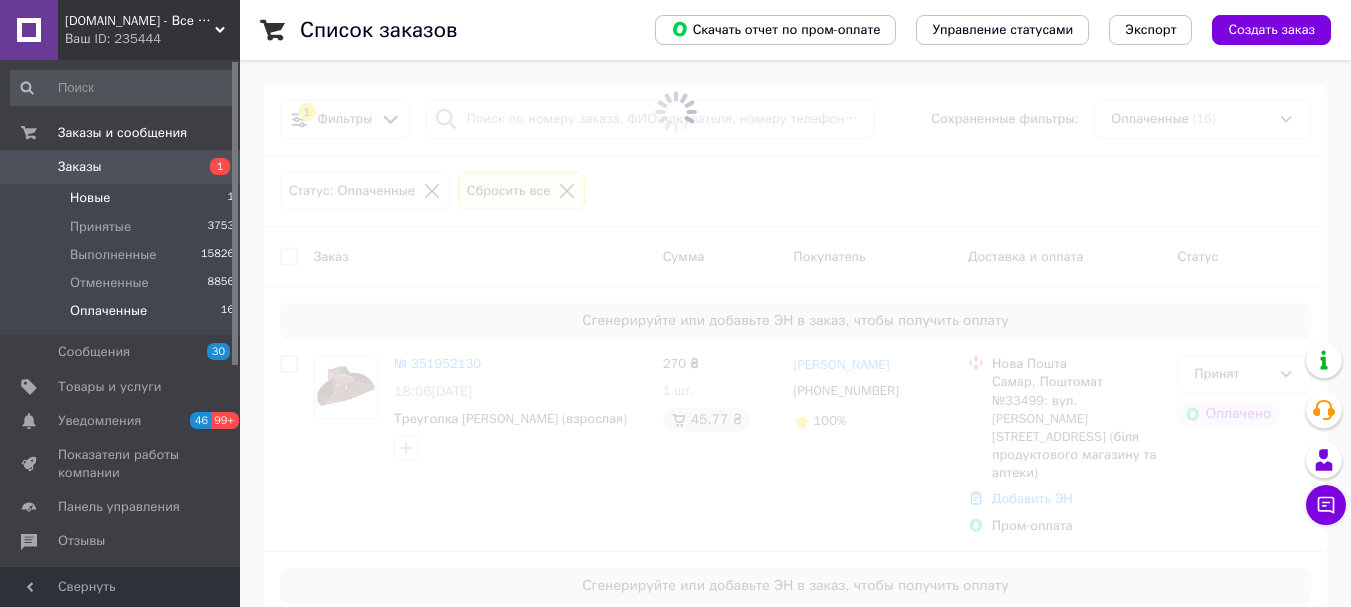 click on "Новые 1" at bounding box center [123, 198] 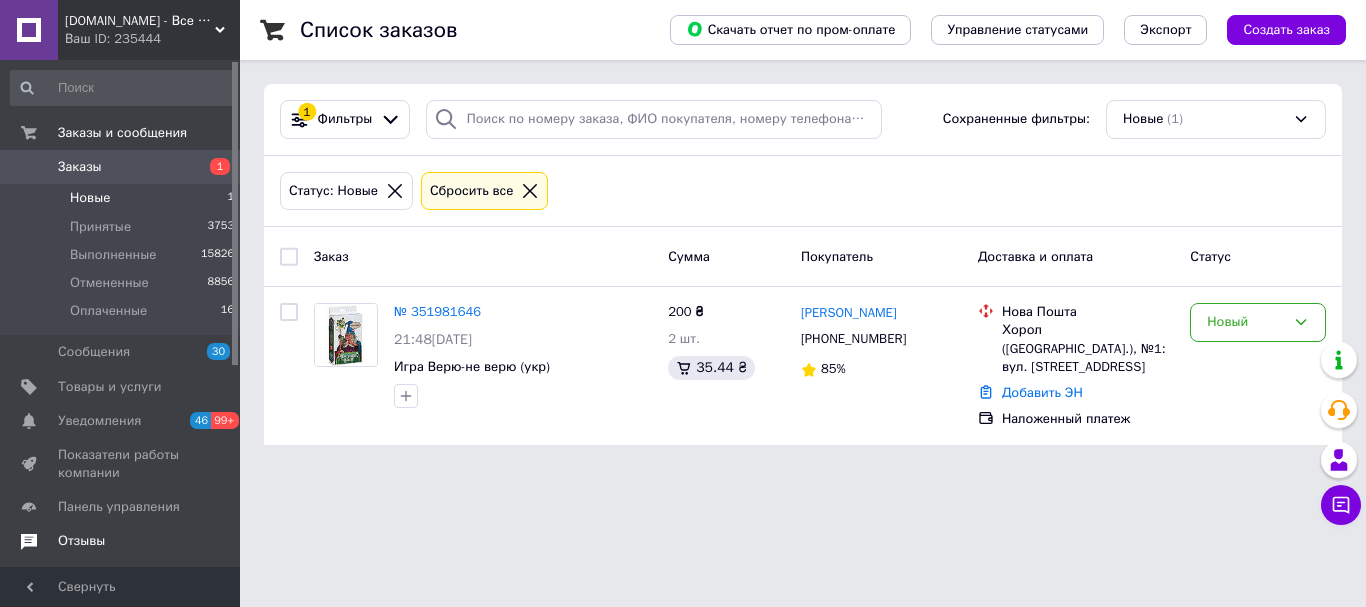 click on "Отзывы" at bounding box center [123, 541] 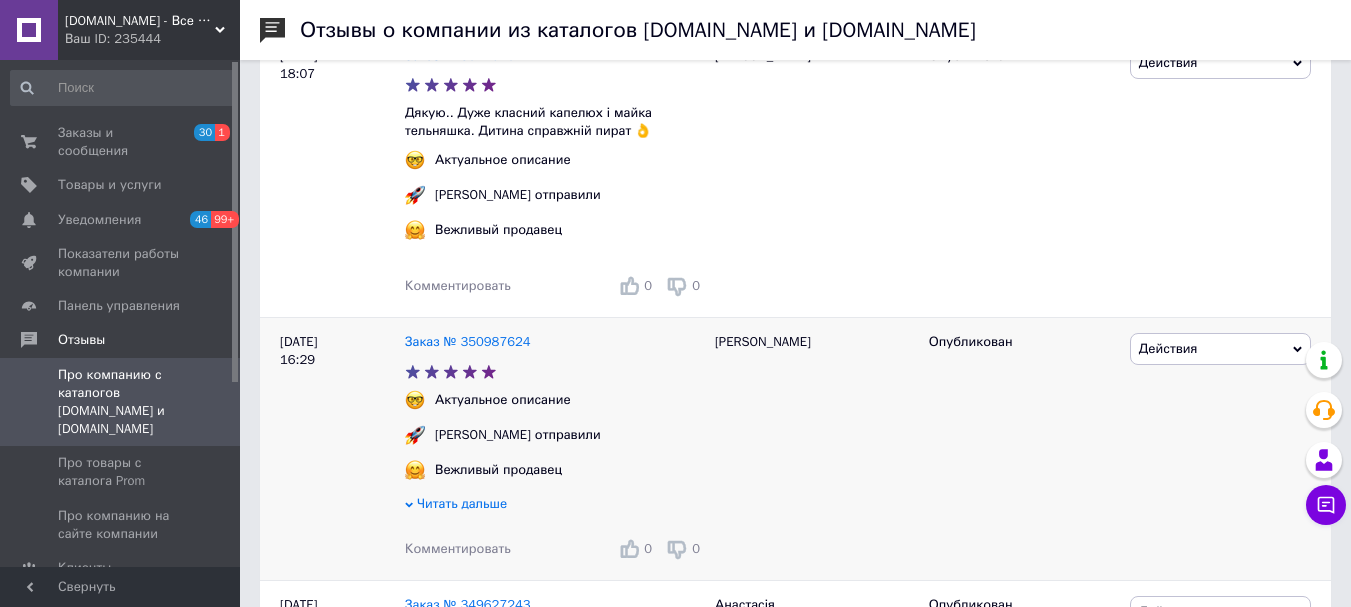 scroll, scrollTop: 300, scrollLeft: 0, axis: vertical 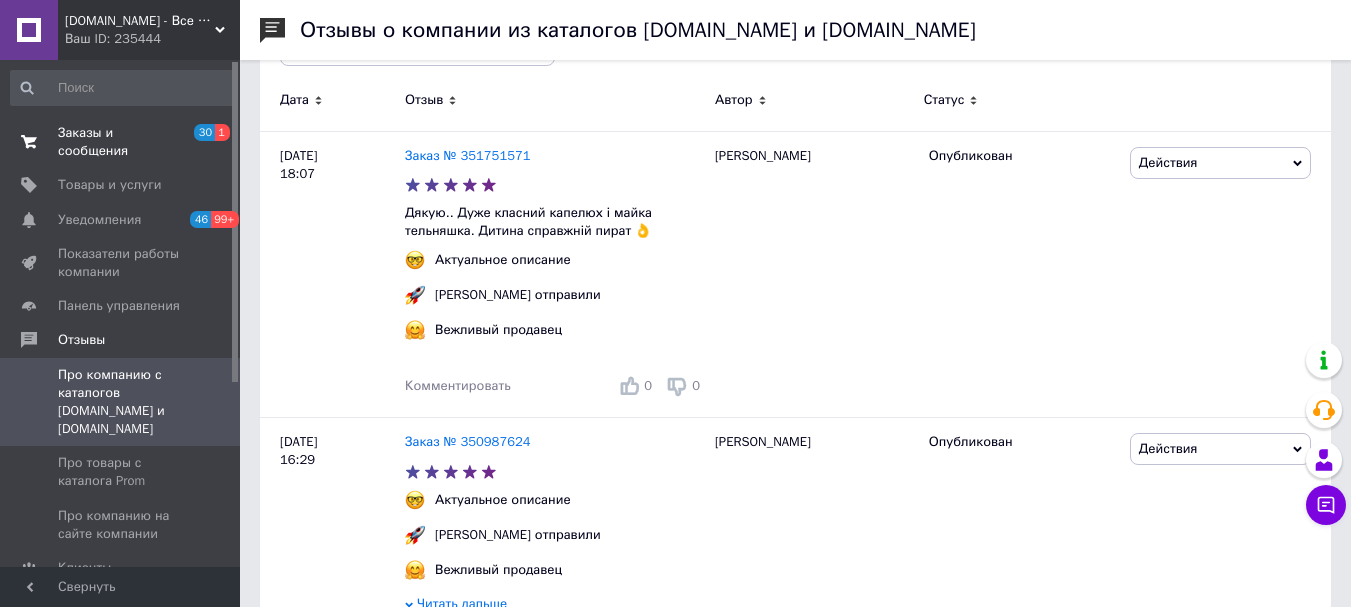 click on "Заказы и сообщения" at bounding box center [121, 142] 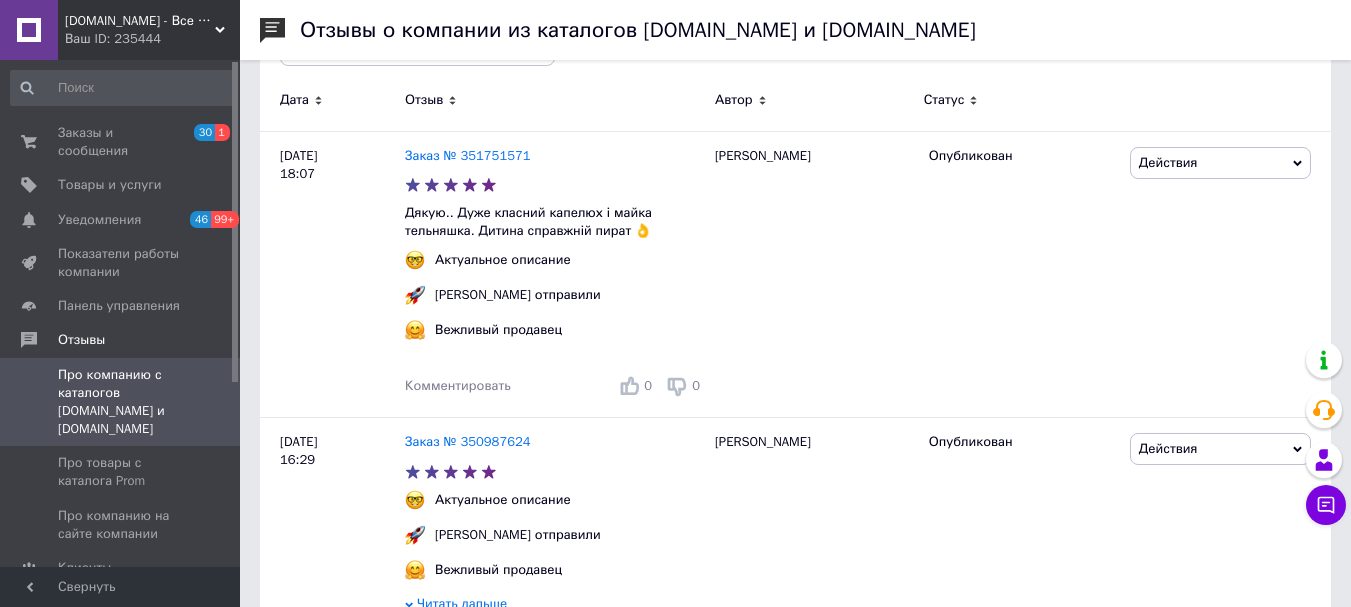 scroll, scrollTop: 0, scrollLeft: 0, axis: both 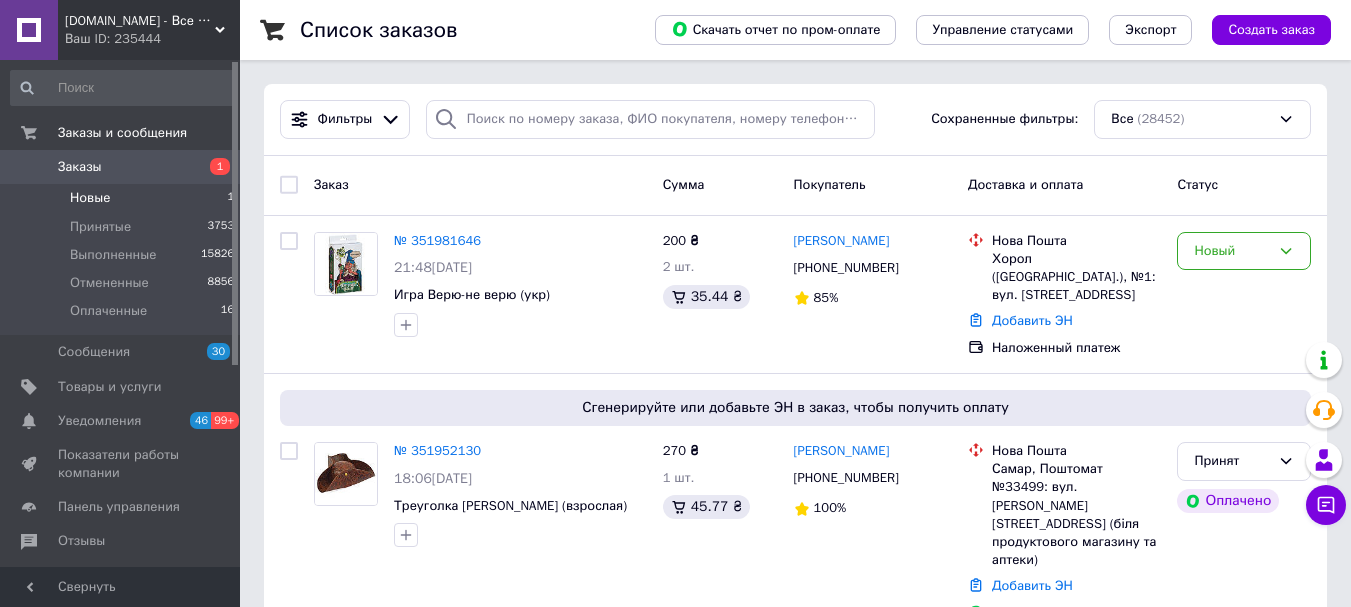 click on "Новые" at bounding box center [90, 198] 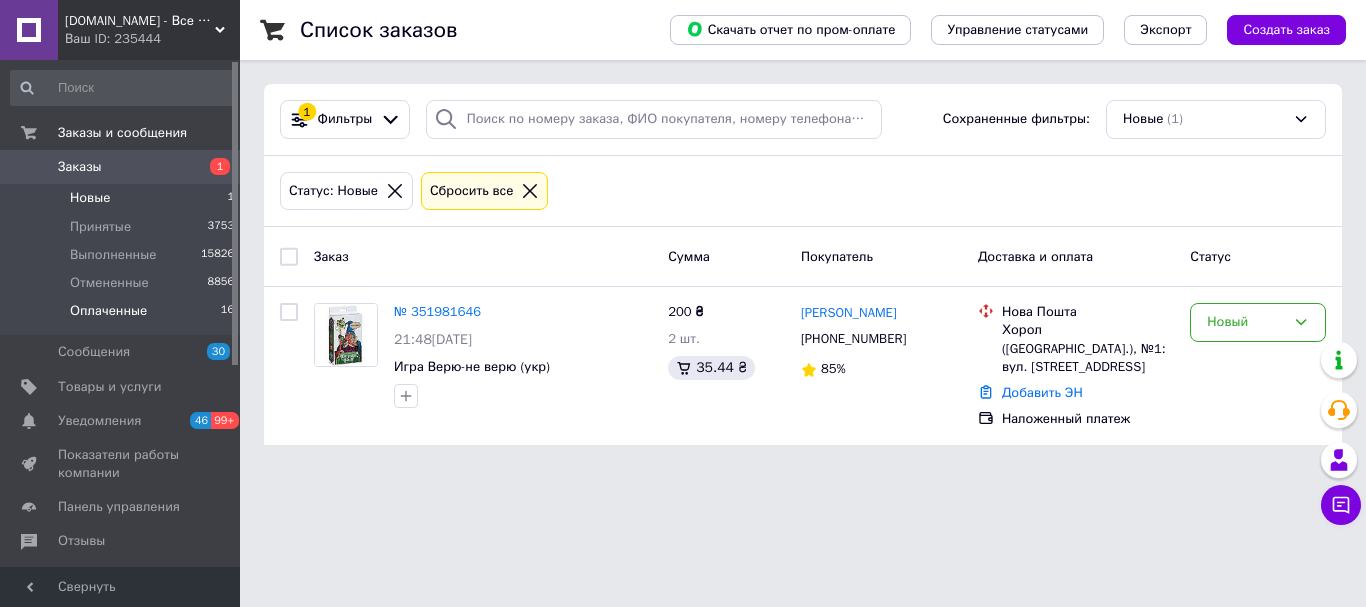 click on "Оплаченные 16" at bounding box center (123, 316) 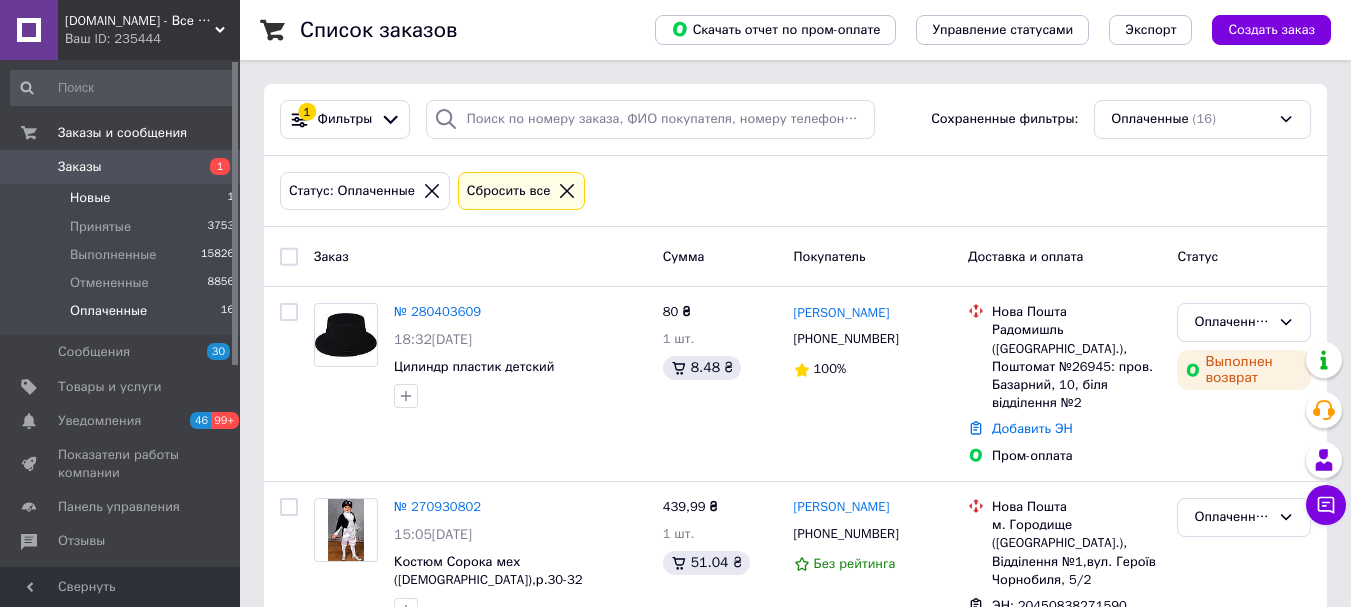click on "Новые 1" at bounding box center [123, 198] 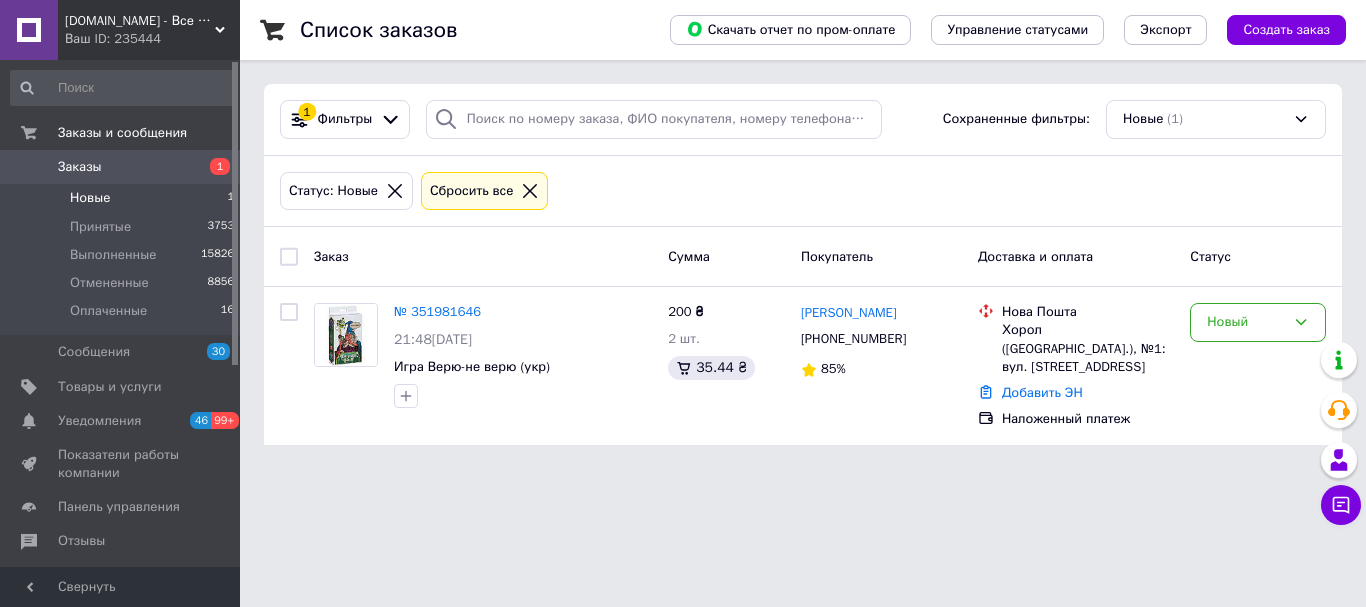 click on "[DOMAIN_NAME] - Все для праздника Ваш ID: 235444 Сайт [DOMAIN_NAME] - Все для праздника Кабинет покупателя Проверить состояние системы Страница на портале Справка Выйти Заказы и сообщения Заказы 1 Новые 1 Принятые 3753 Выполненные 15826 Отмененные 8856 Оплаченные 16 Сообщения 30 Товары и услуги Уведомления 46 99+ Показатели работы компании Панель управления Отзывы Клиенты Каталог ProSale Аналитика Инструменты вебмастера и SEO Управление сайтом Кошелек компании Маркет Настройки Тарифы и счета Prom топ Свернуть
Экспорт 1 (1)" at bounding box center (683, 234) 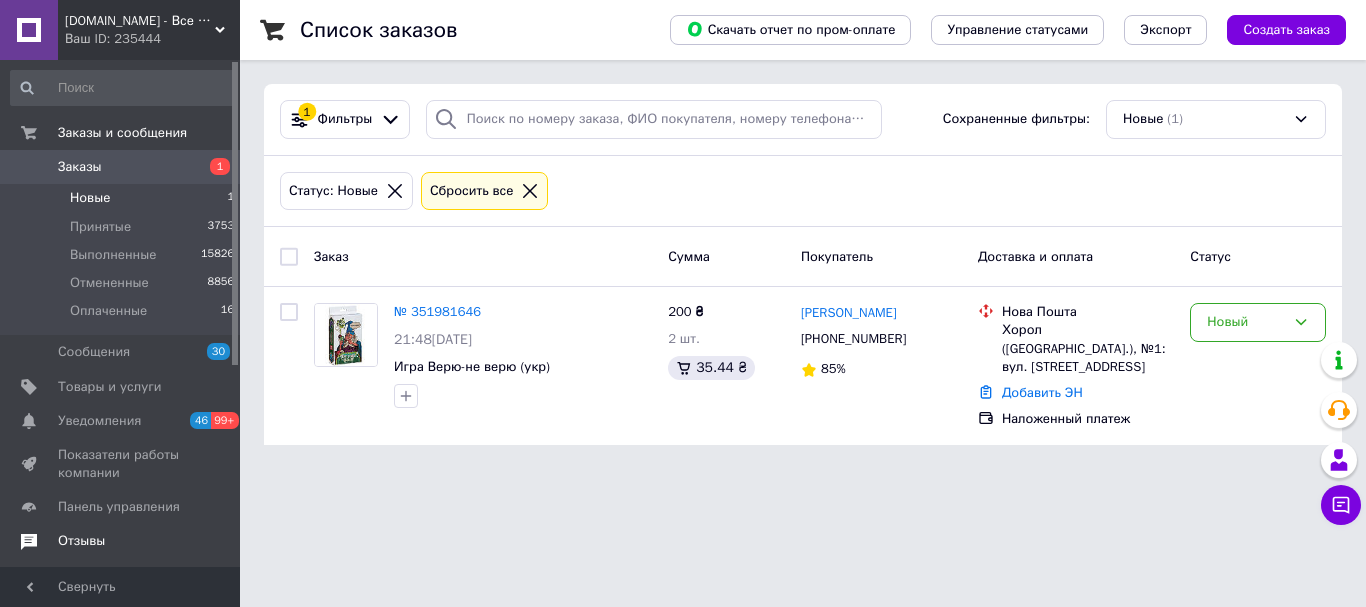 click on "Отзывы" at bounding box center (81, 541) 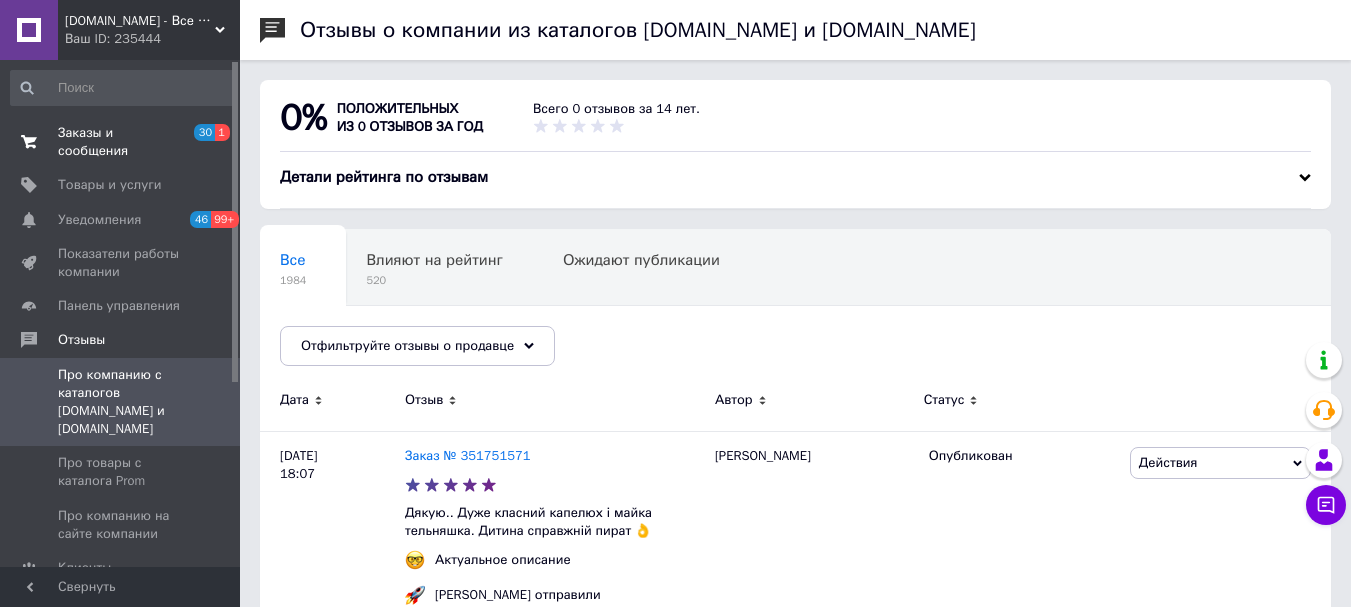 click on "Заказы и сообщения" at bounding box center (121, 142) 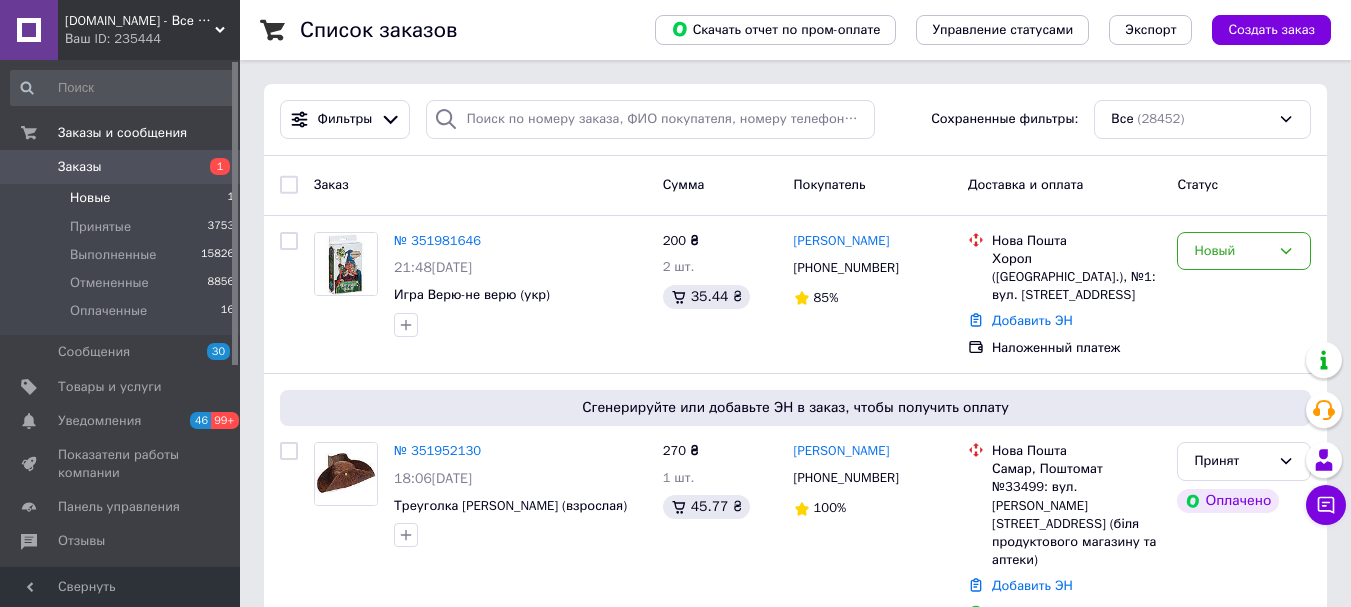 click on "Новые" at bounding box center (90, 198) 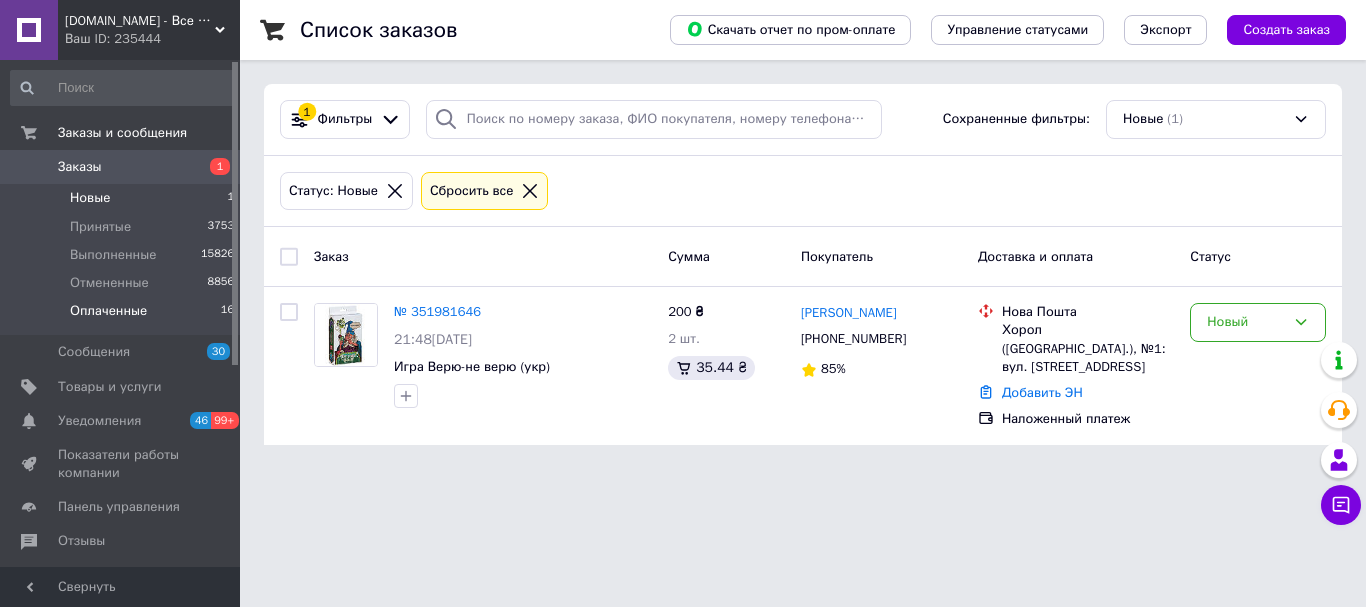 click on "Оплаченные 16" at bounding box center (123, 316) 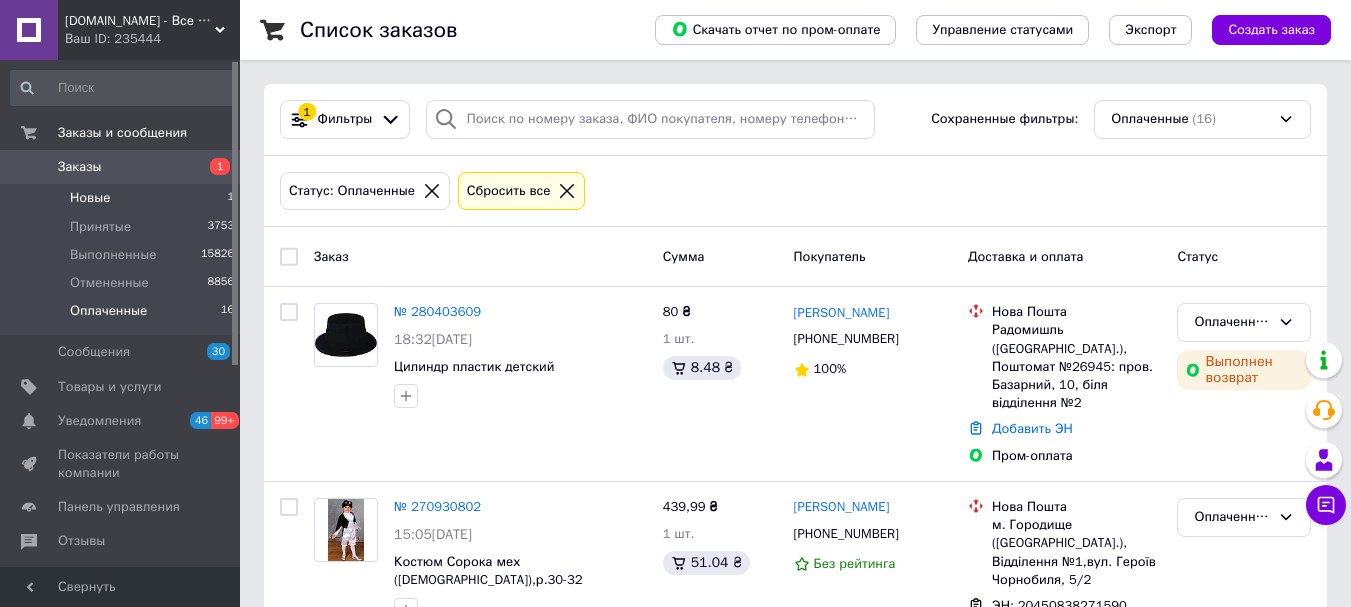 click on "Новые 1" at bounding box center (123, 198) 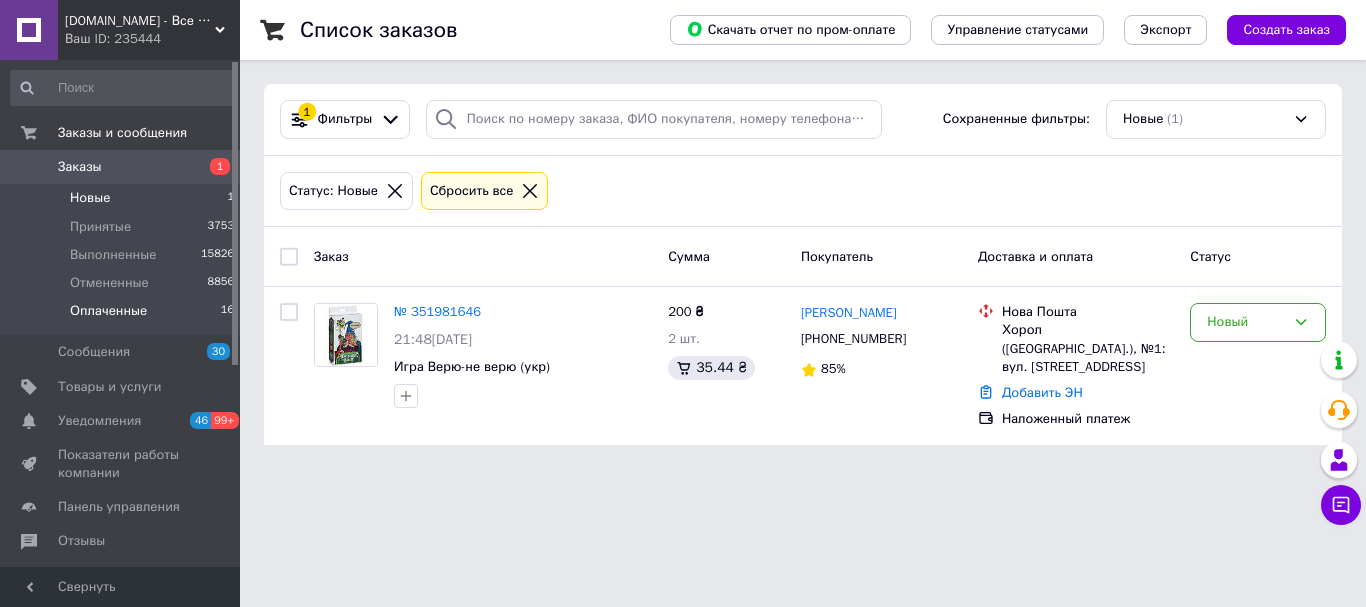 click on "Оплаченные" at bounding box center [108, 311] 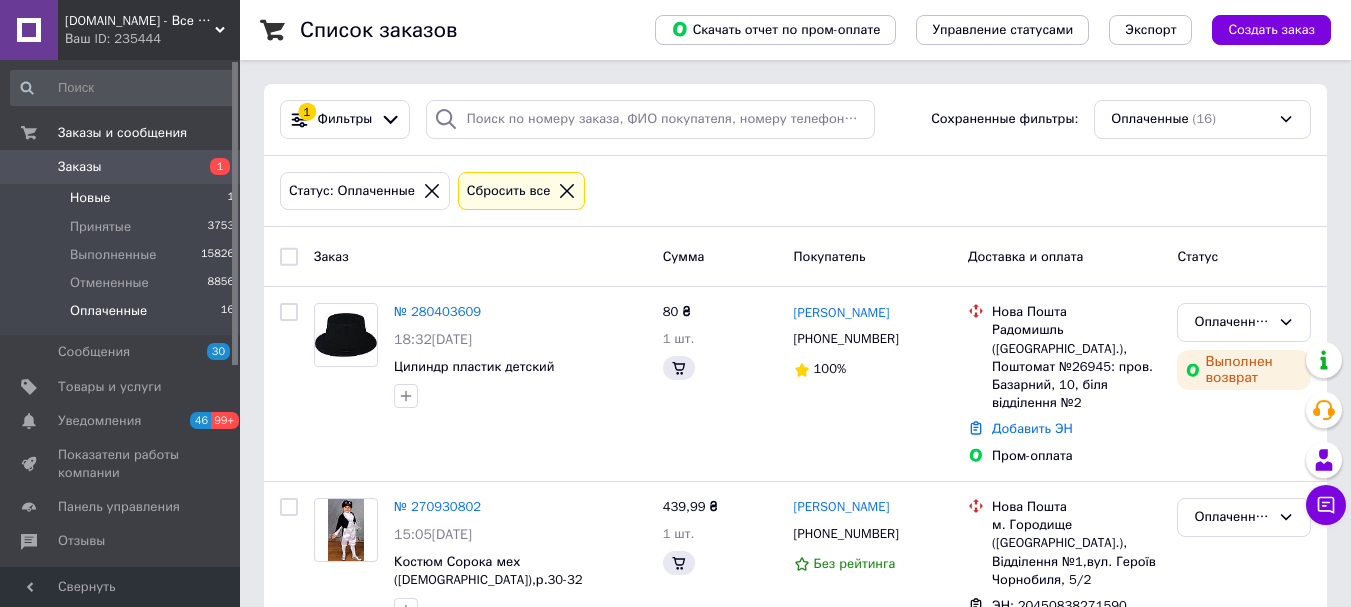 click on "Новые" at bounding box center (90, 198) 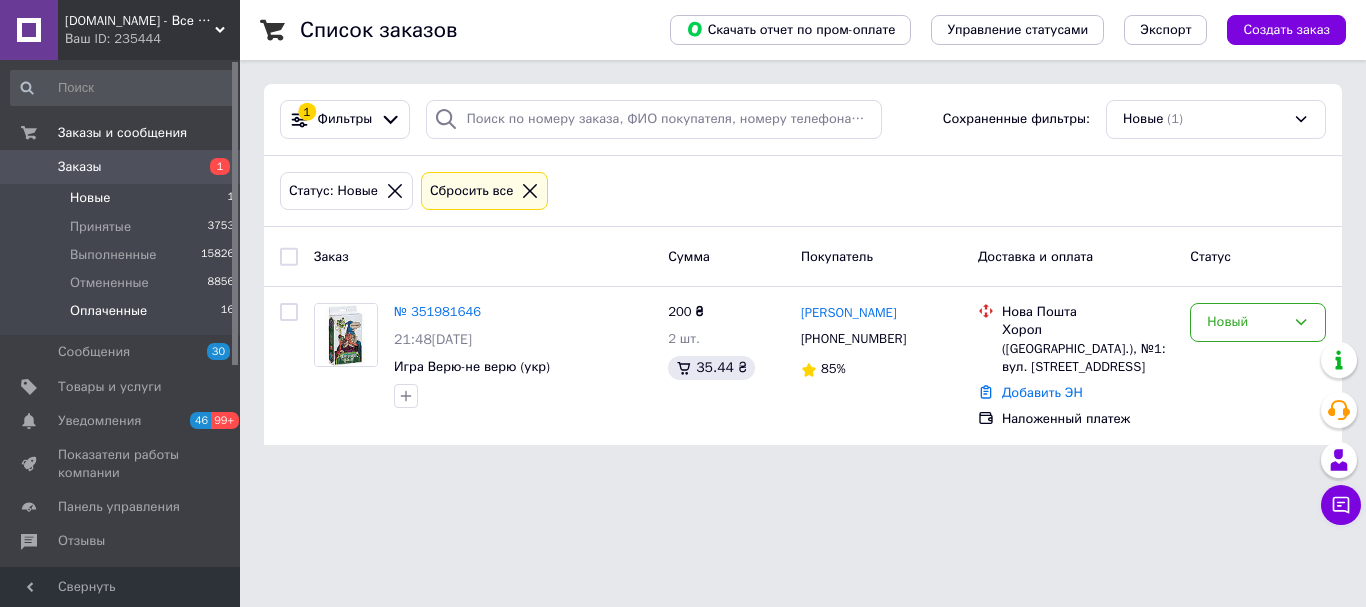 click on "Оплаченные" at bounding box center [108, 311] 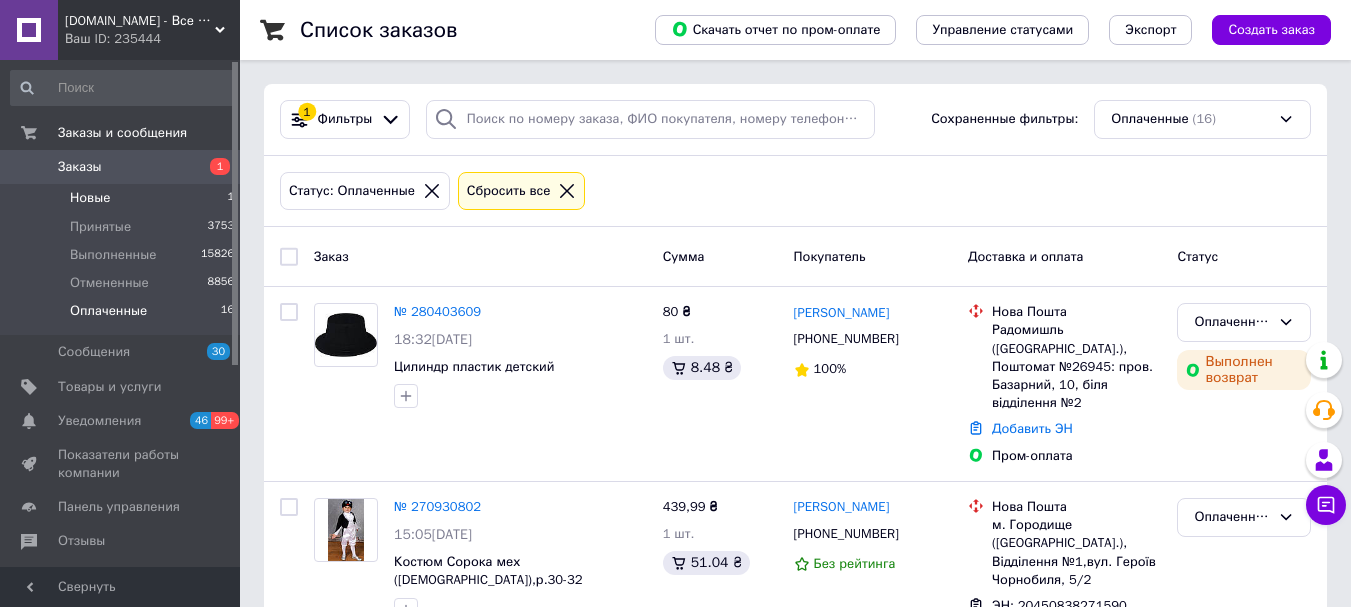 click on "Новые 1" at bounding box center (123, 198) 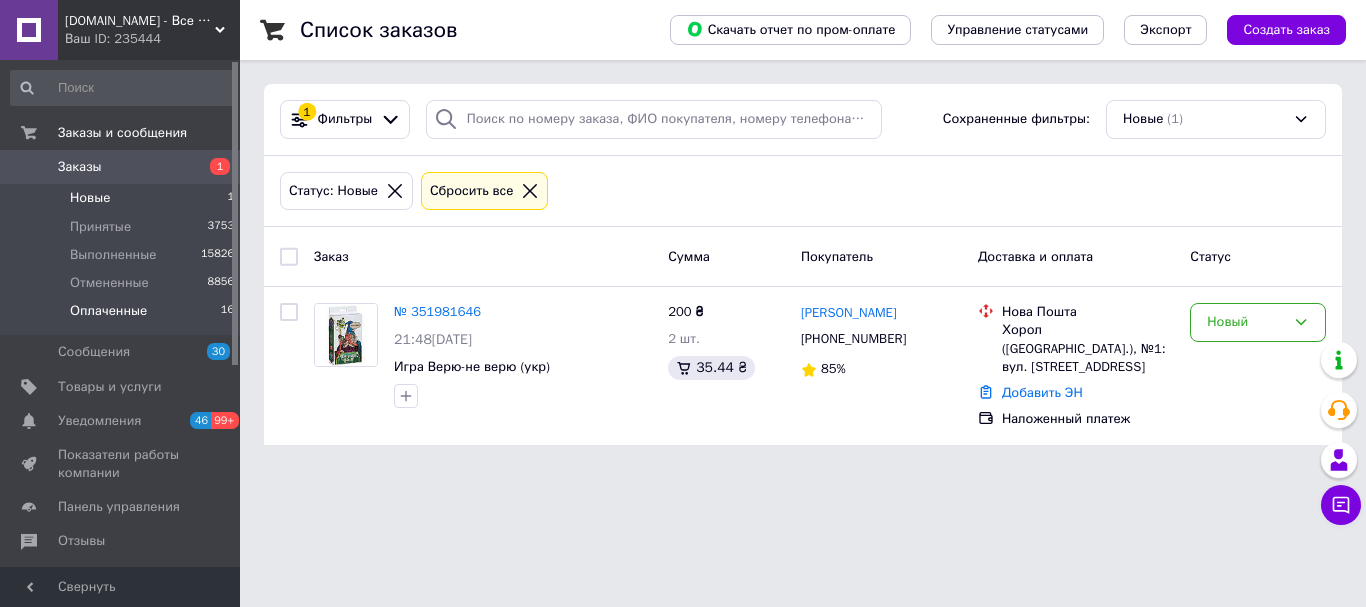 click on "Оплаченные" at bounding box center (108, 311) 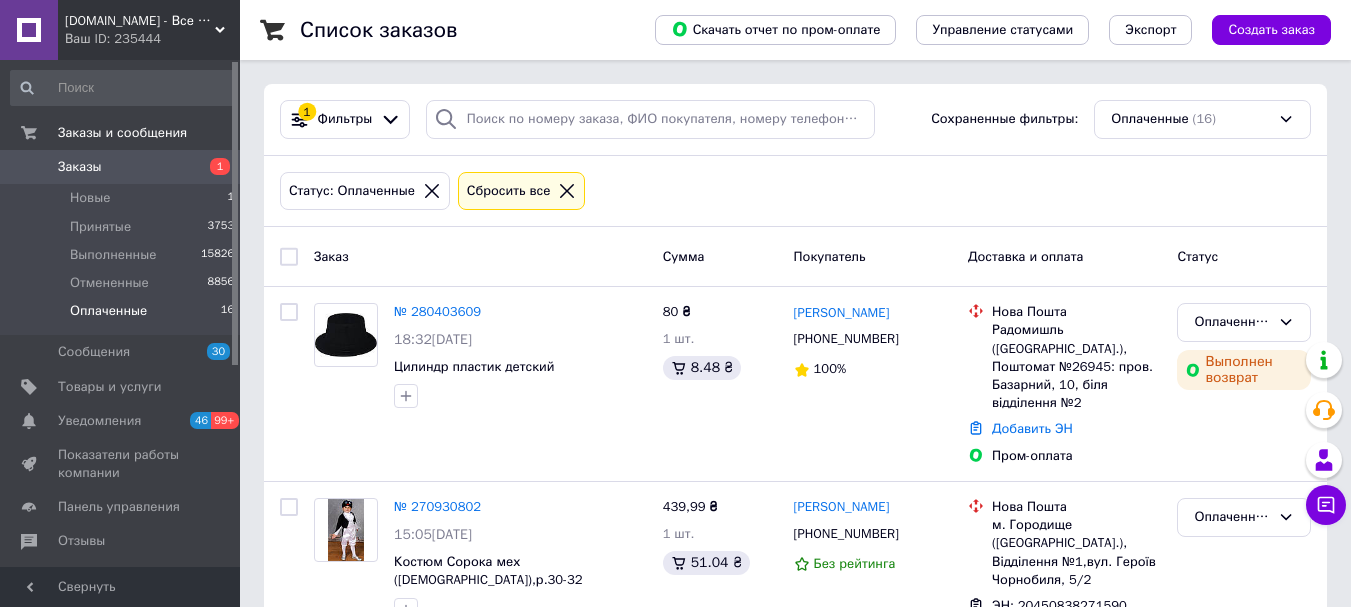 click on "Оплаченные 16" at bounding box center [123, 316] 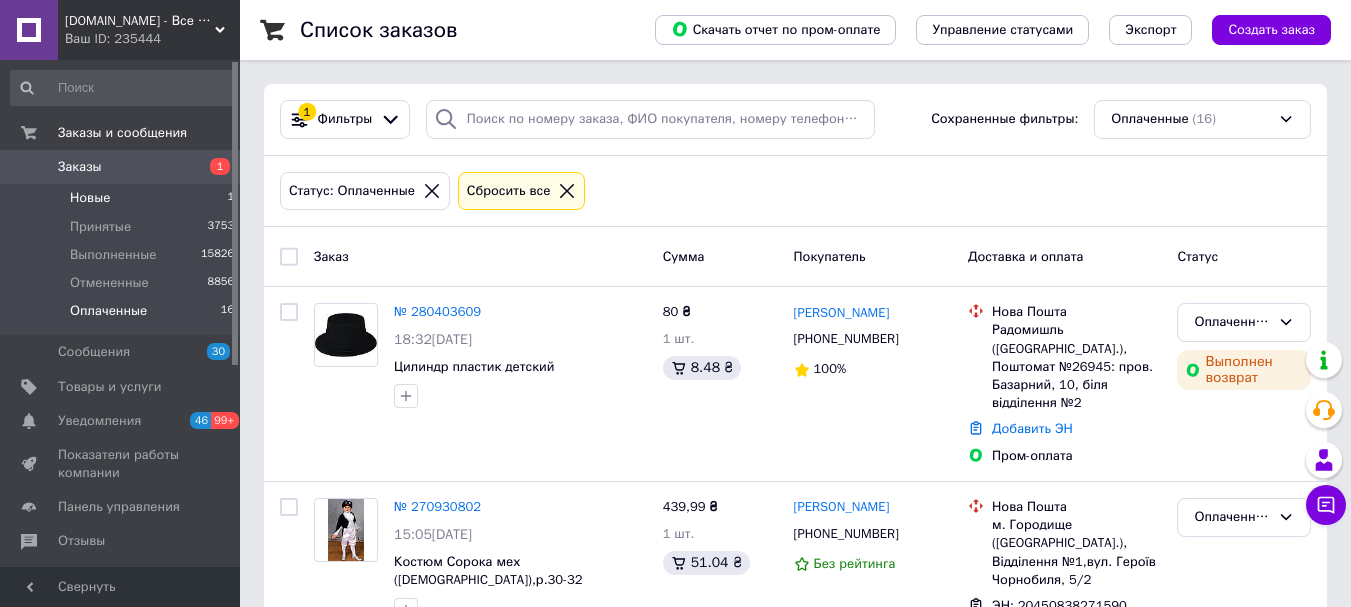 click on "Новые 1" at bounding box center (123, 198) 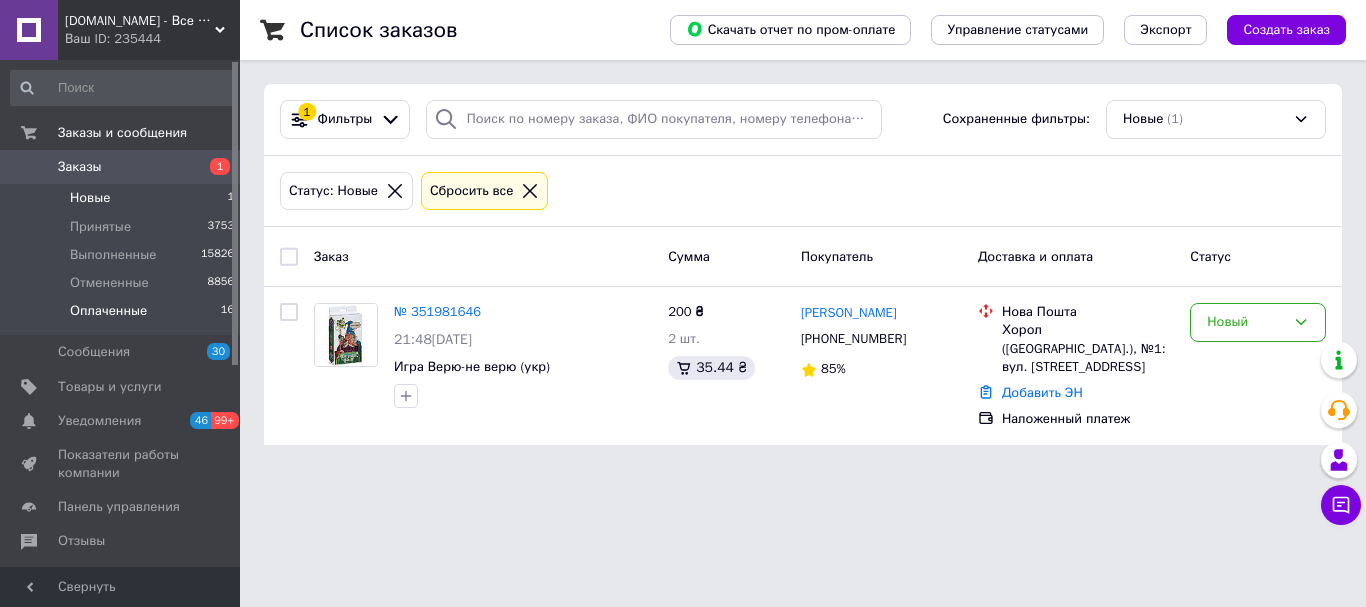 click on "Оплаченные" at bounding box center (108, 311) 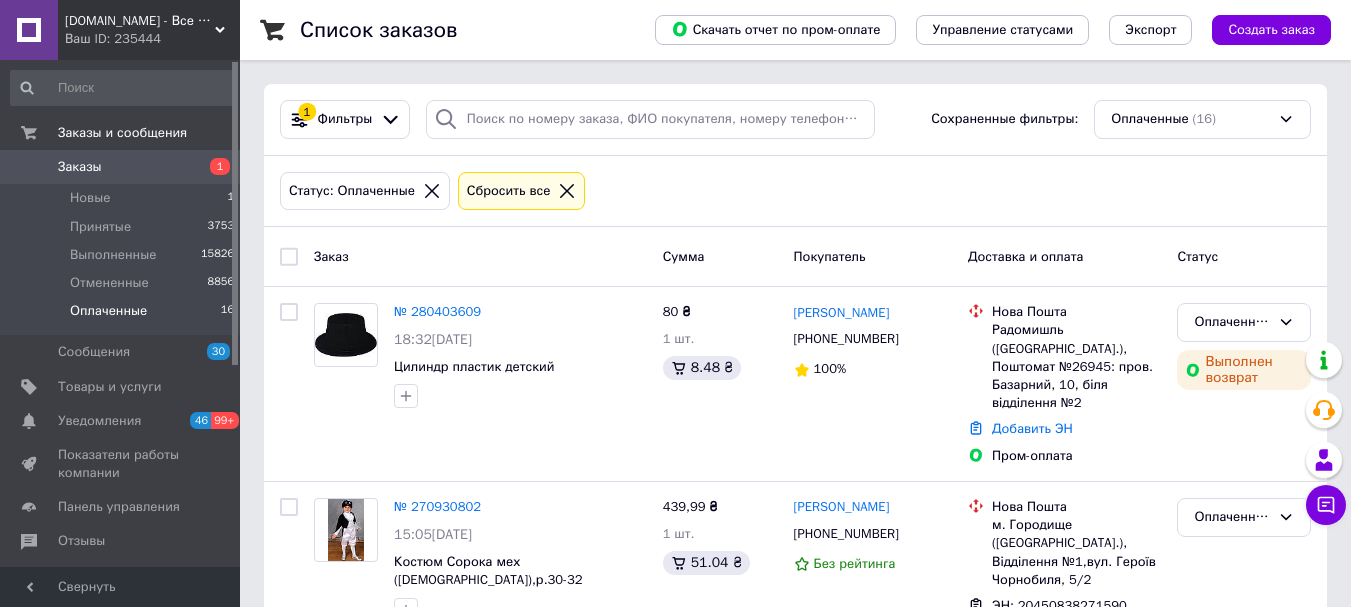 click on "Оплаченные" at bounding box center [108, 311] 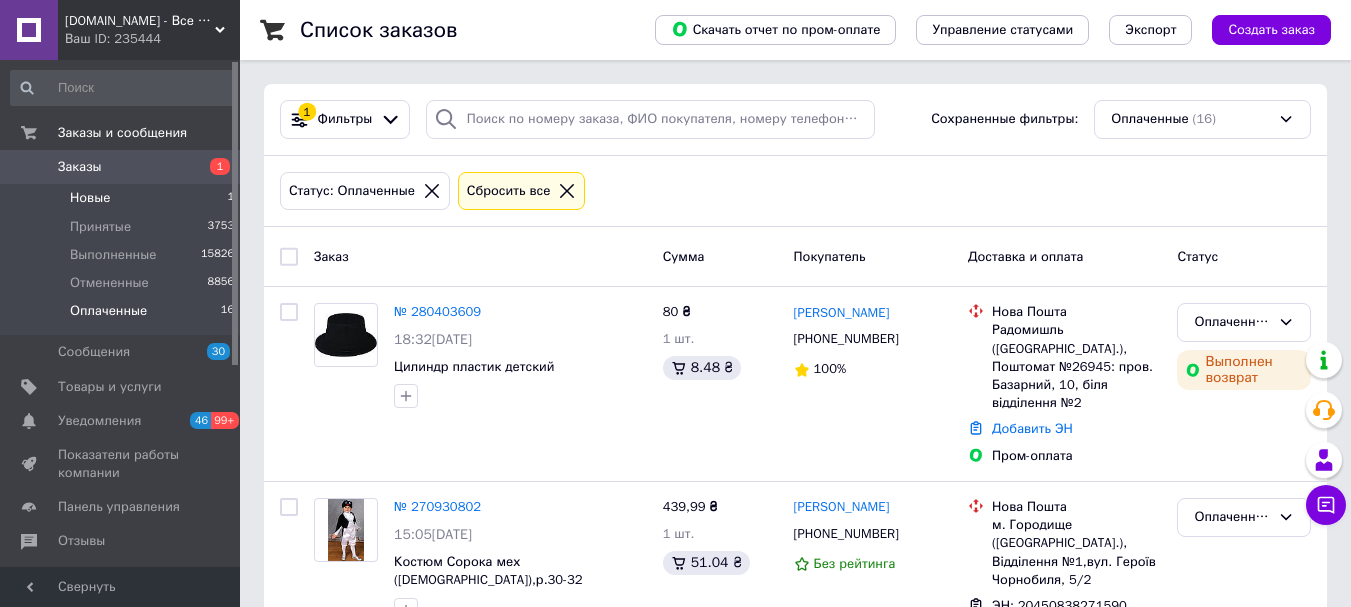 click on "Новые" at bounding box center [90, 198] 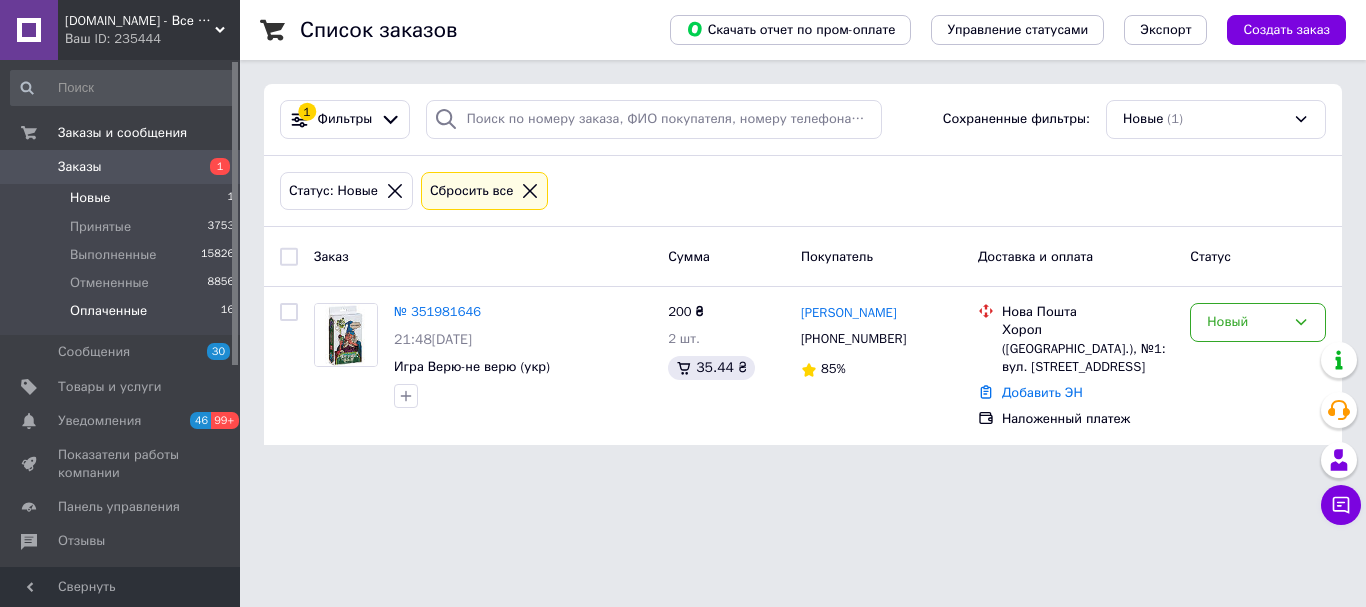 click on "Оплаченные 16" at bounding box center [123, 316] 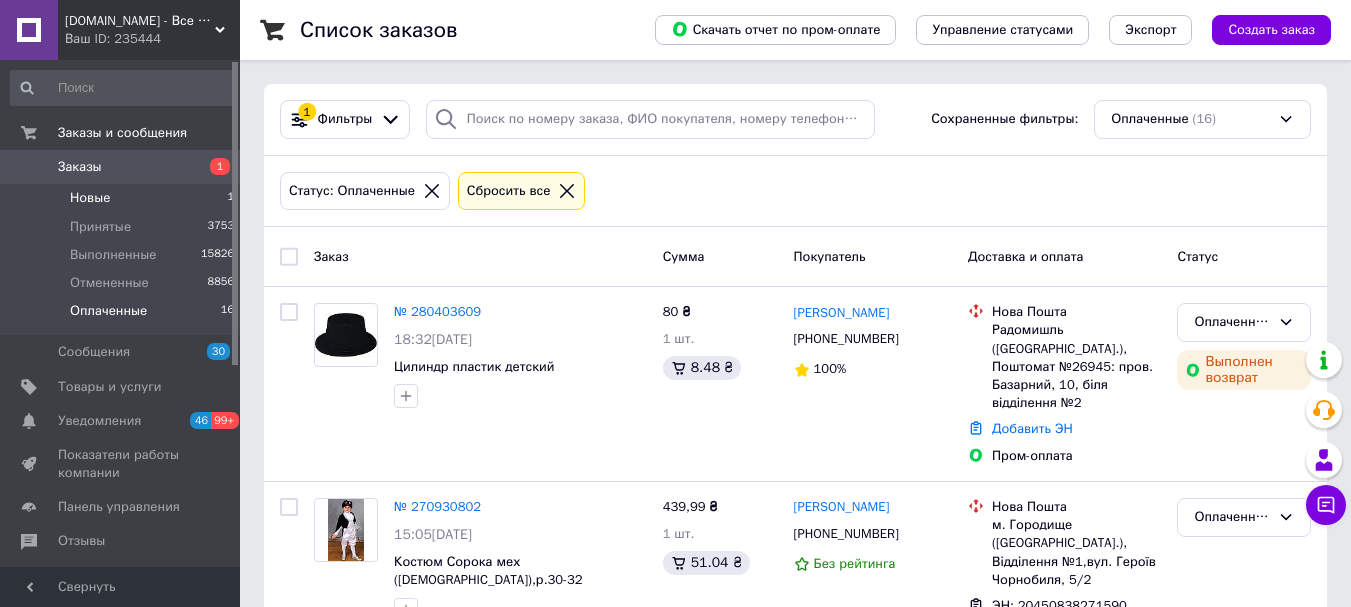 click on "Новые" at bounding box center [90, 198] 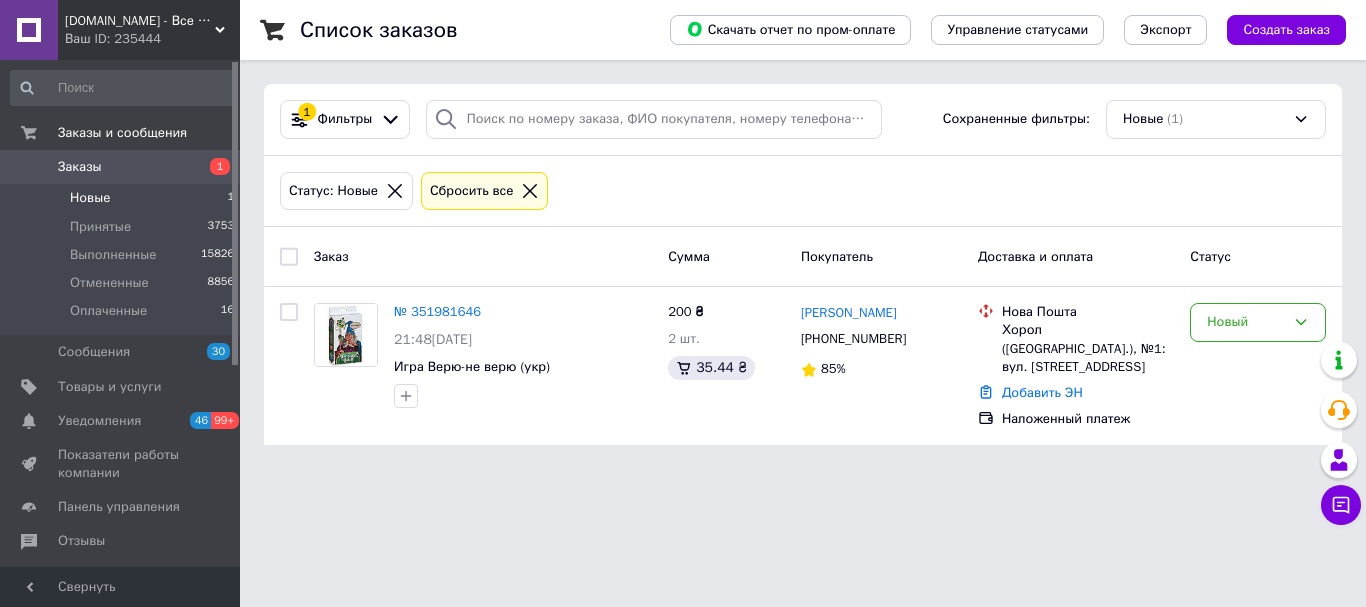 click on "Новые" at bounding box center [90, 198] 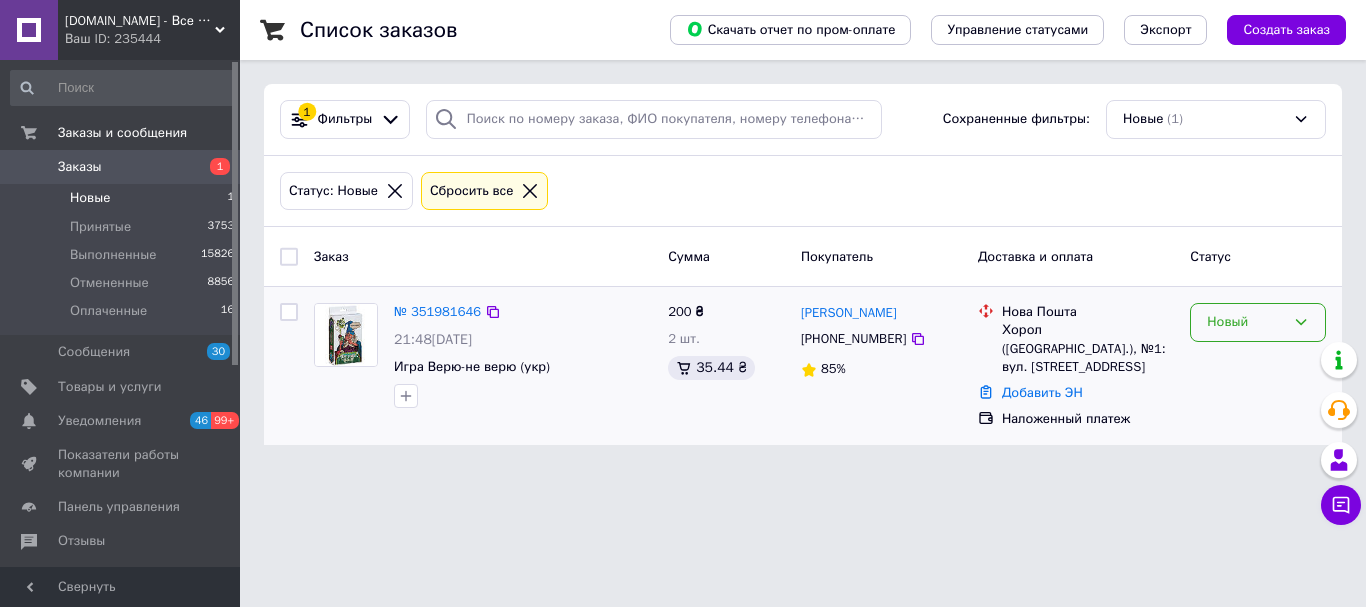 click on "Новый" at bounding box center (1246, 322) 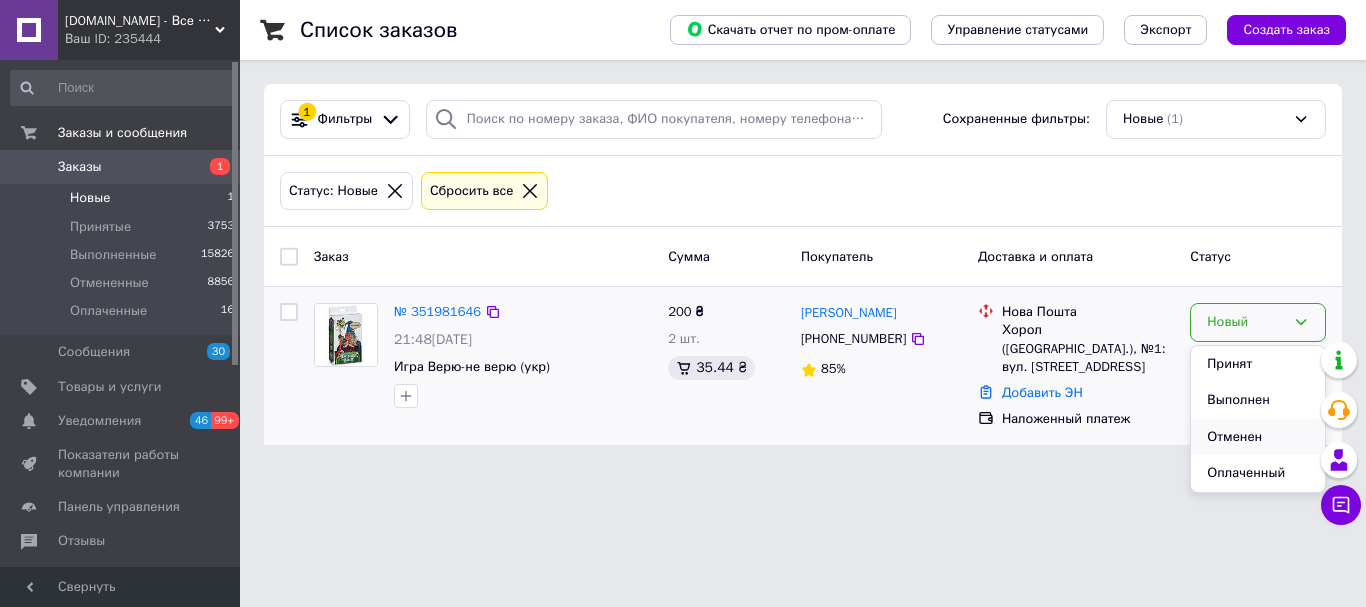click on "Отменен" at bounding box center (1258, 437) 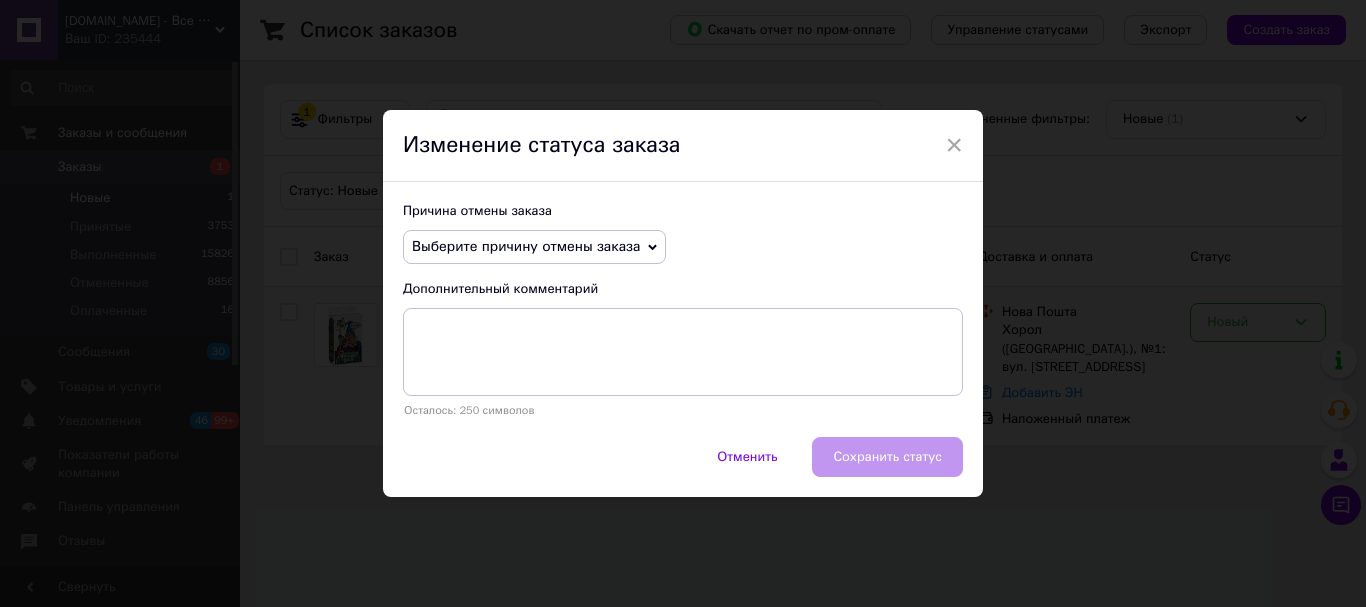 click on "Выберите причину отмены заказа" at bounding box center [526, 246] 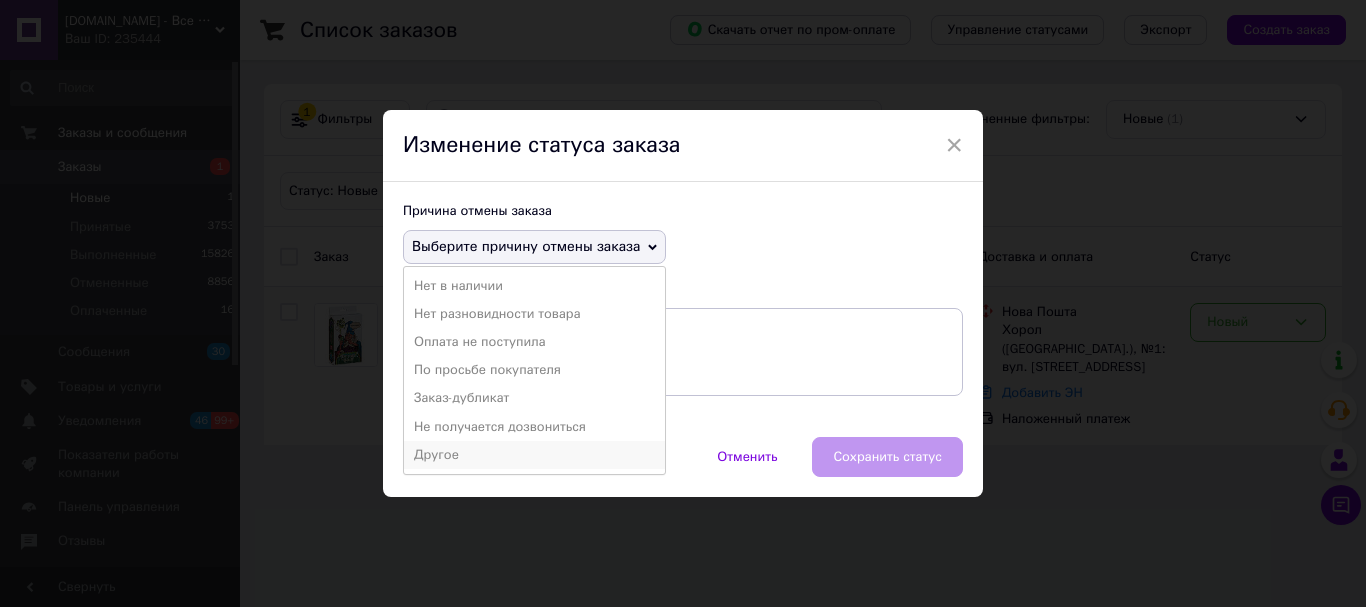click on "Другое" at bounding box center [534, 455] 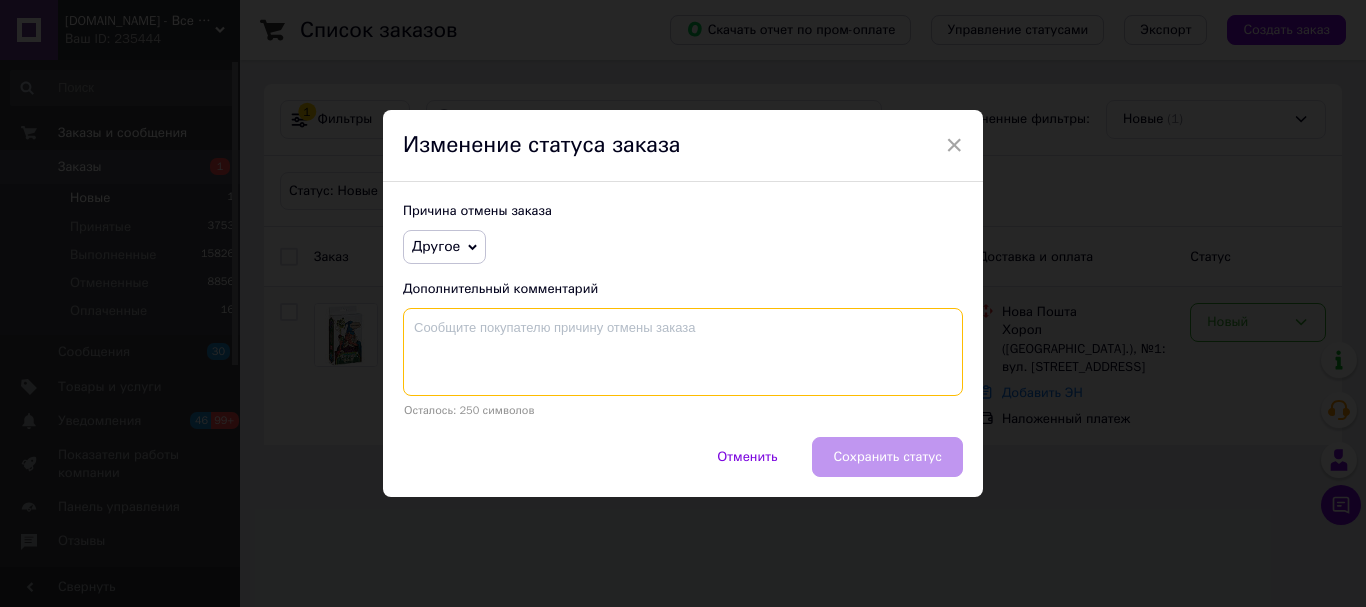 click at bounding box center (683, 352) 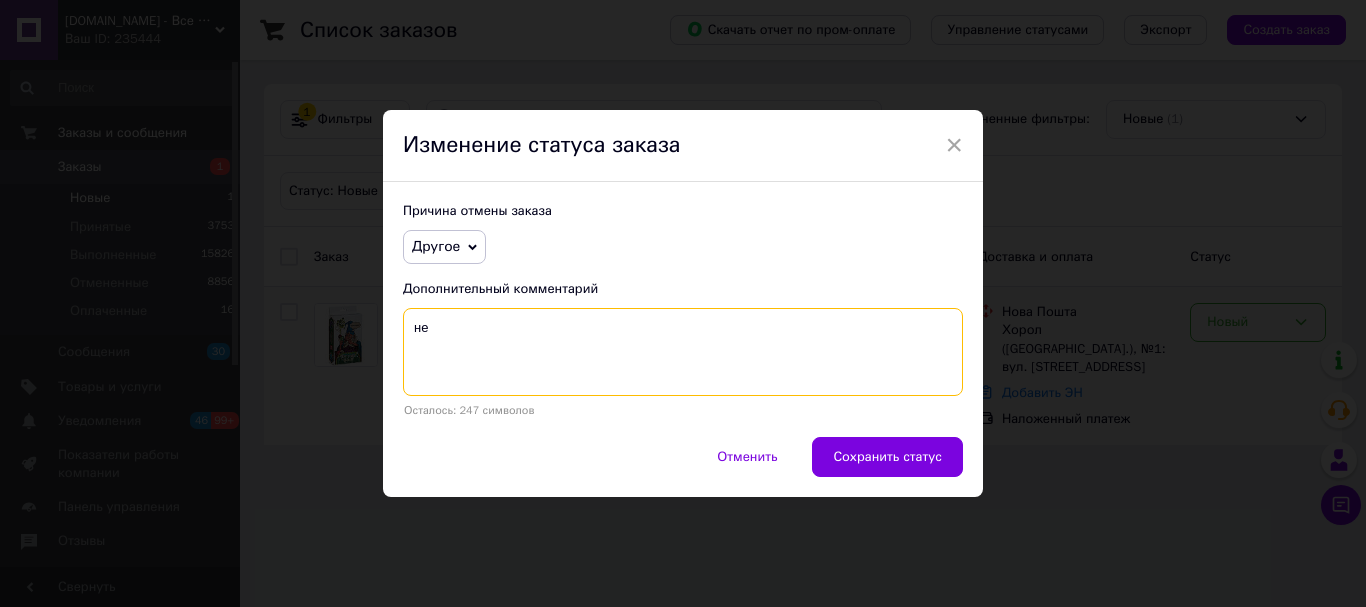 type on "н" 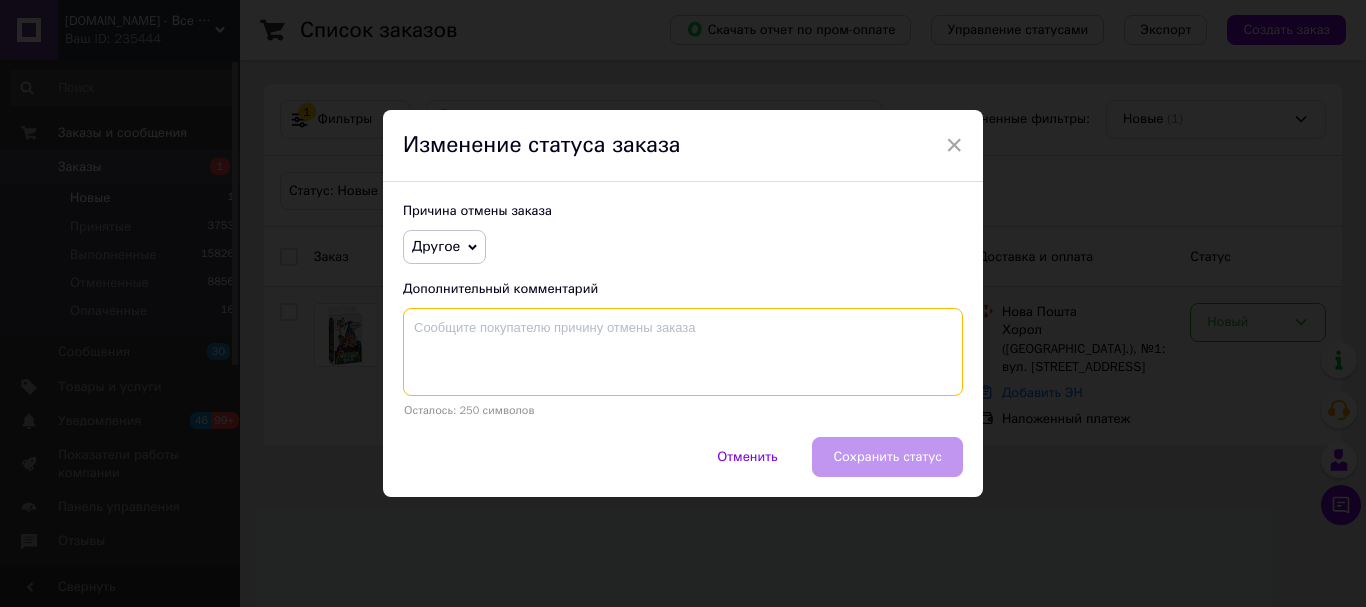 type on "Е" 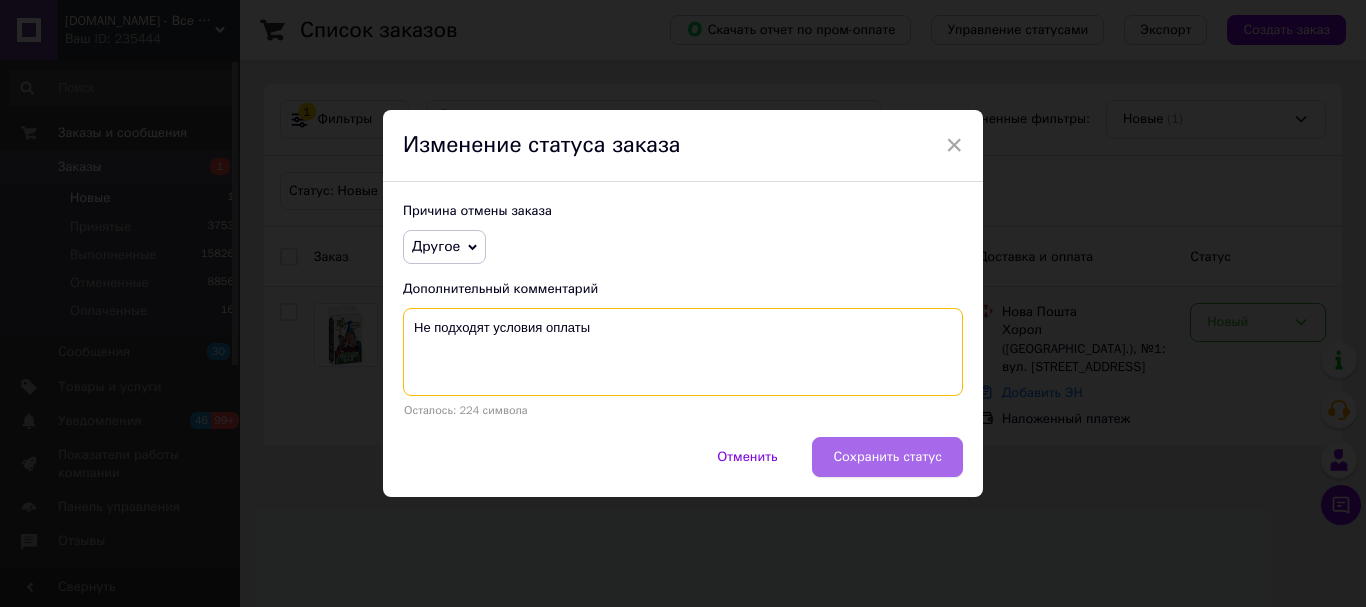 type on "Не подходят условия оплаты" 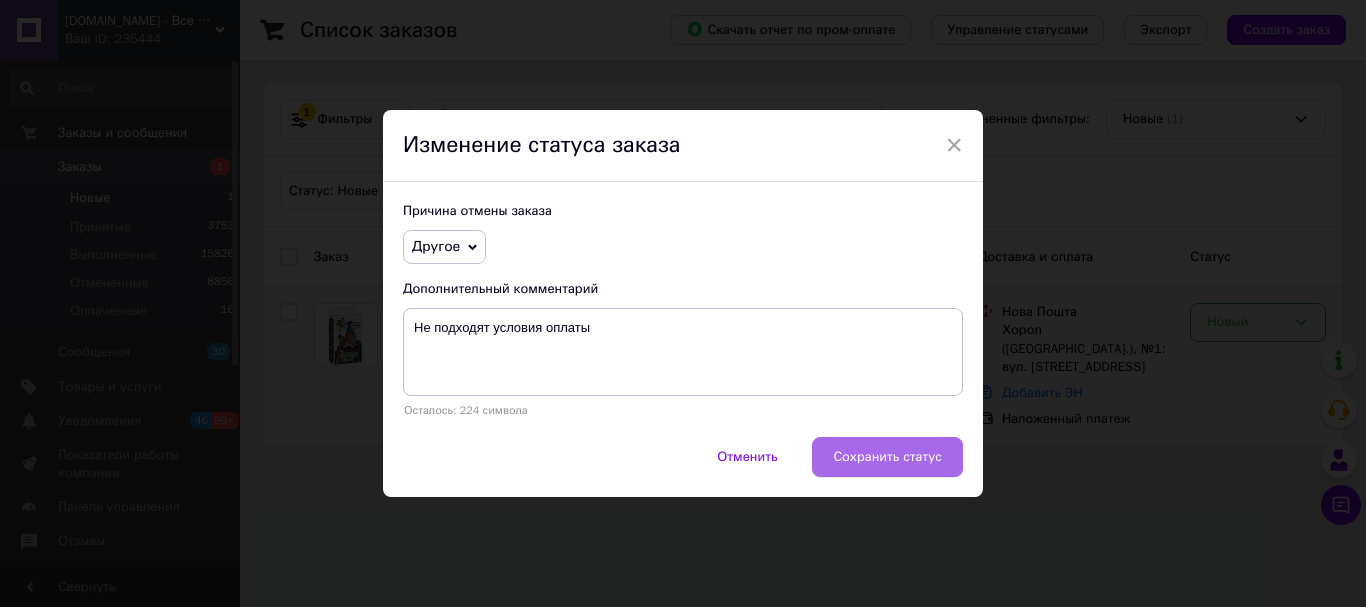 click on "Сохранить статус" at bounding box center (887, 457) 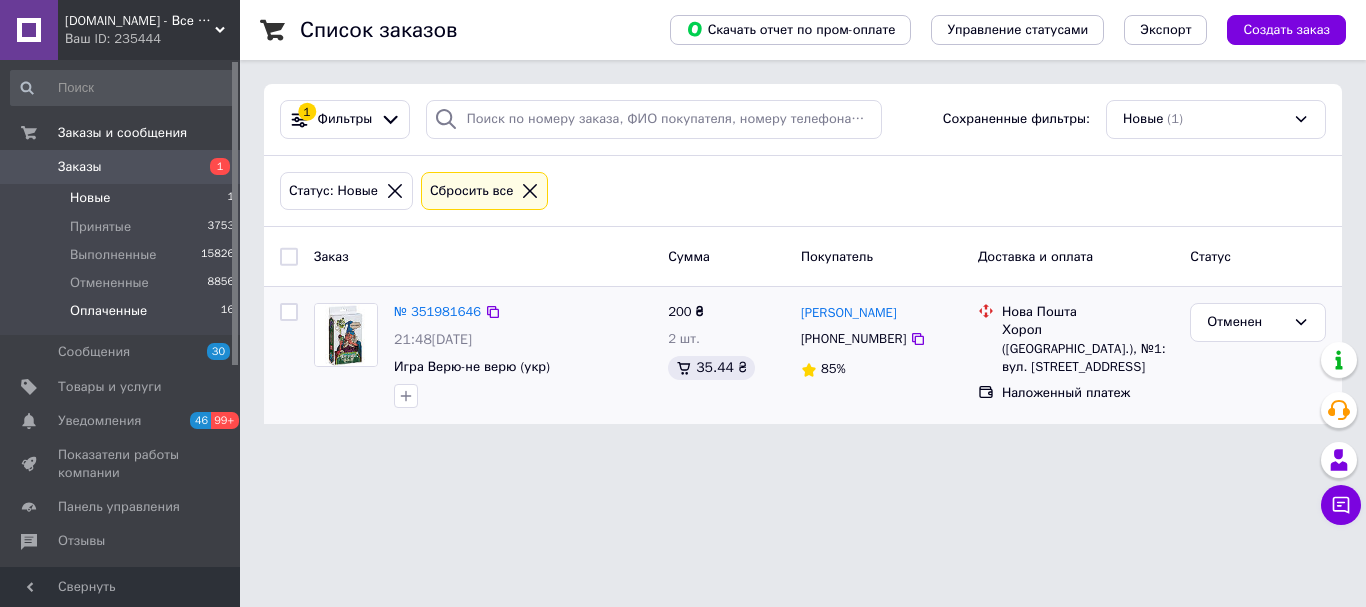 click on "Оплаченные" at bounding box center (108, 311) 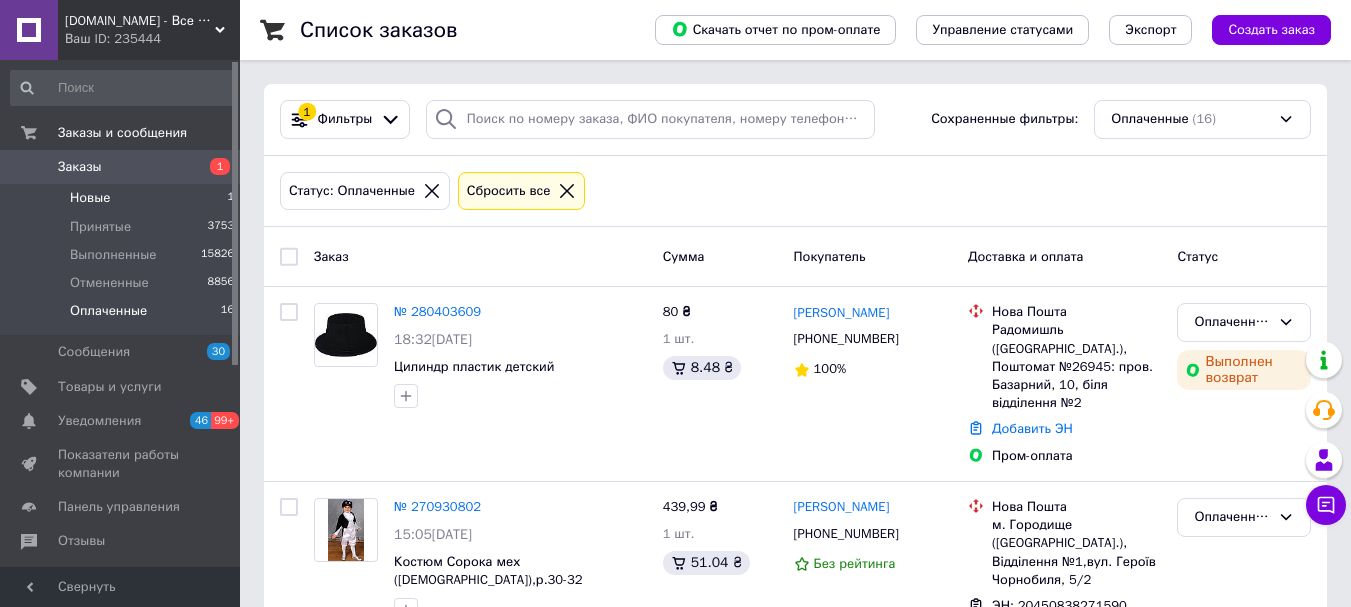 click on "Новые" at bounding box center [90, 198] 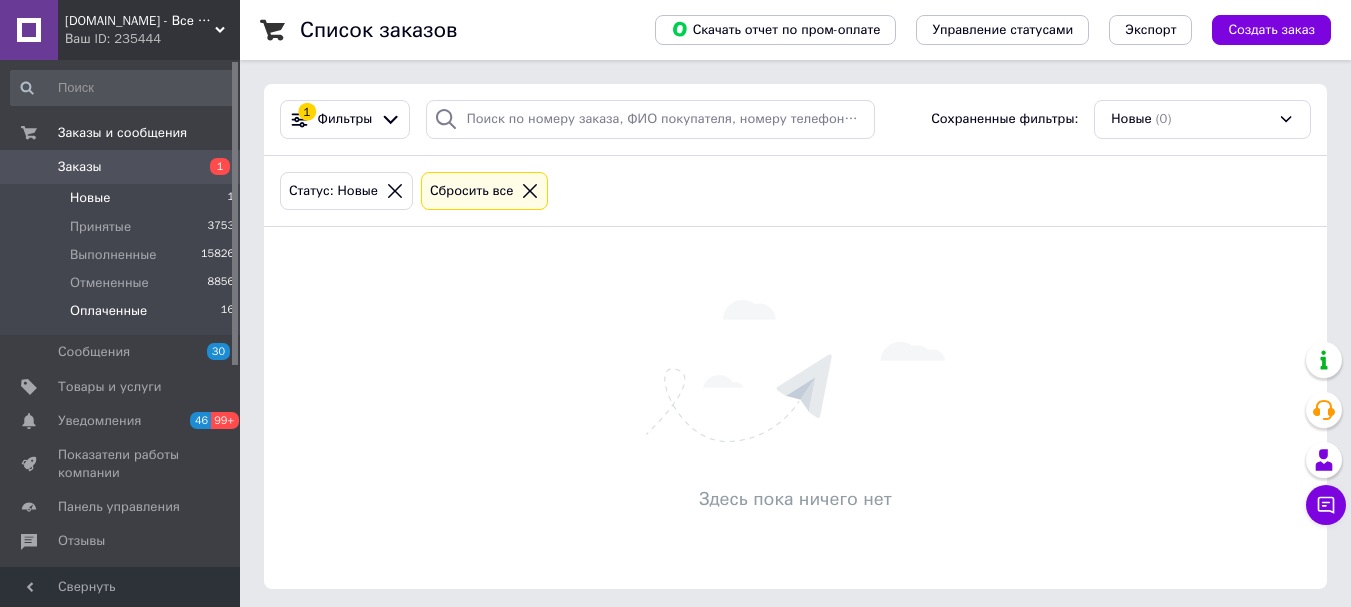 click on "Оплаченные" at bounding box center (108, 311) 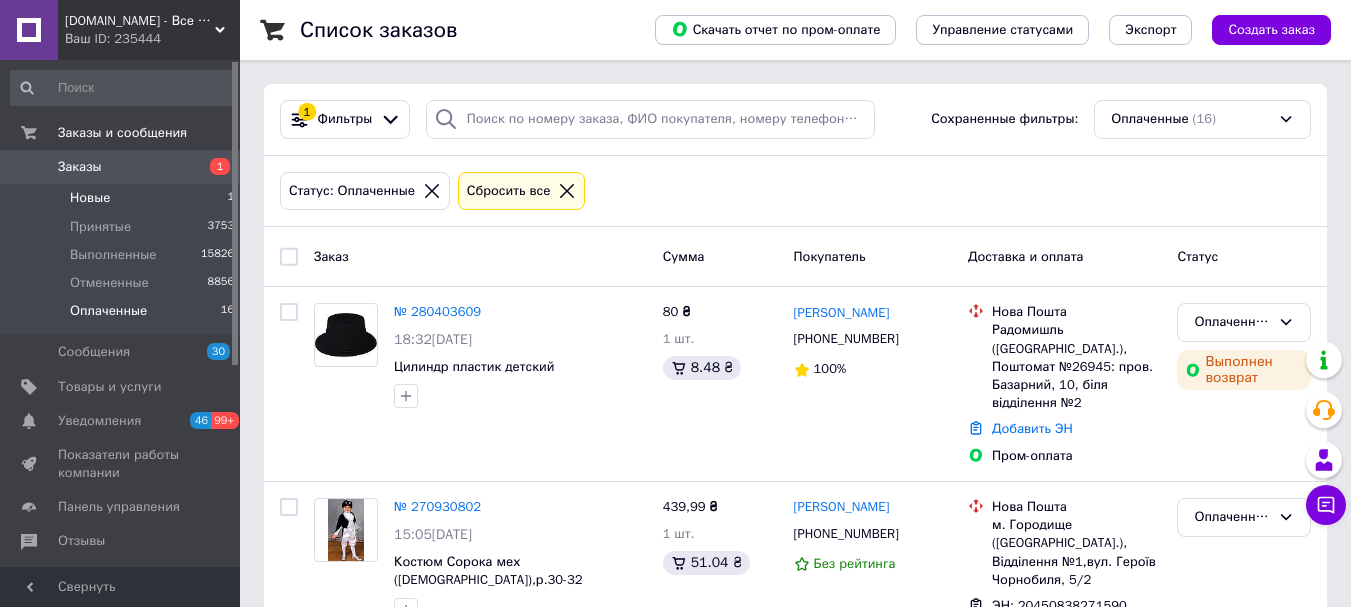 click on "Новые" at bounding box center (90, 198) 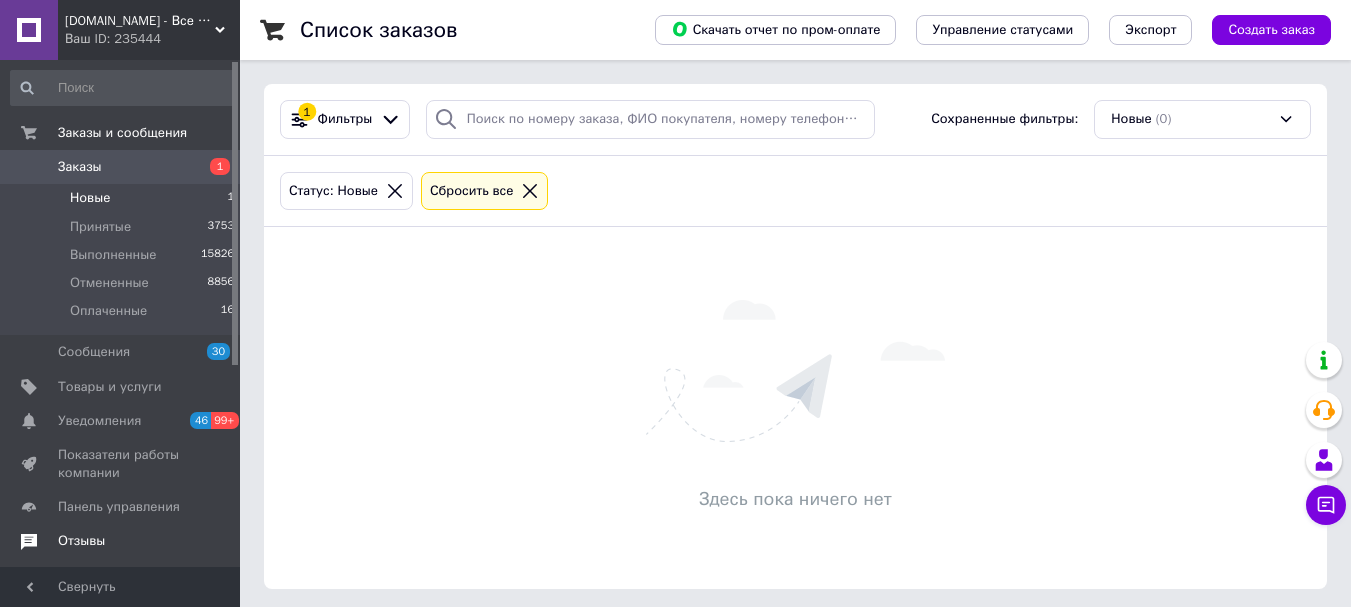 click at bounding box center (29, 541) 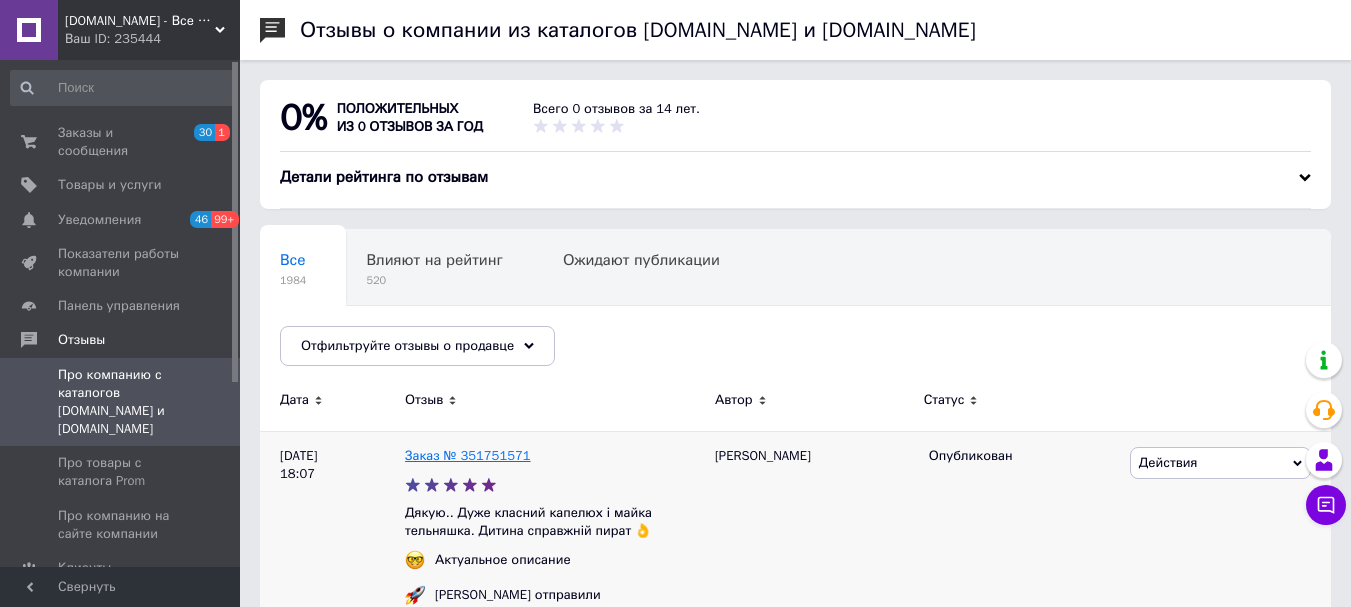 click on "Заказ № 351751571" at bounding box center (468, 455) 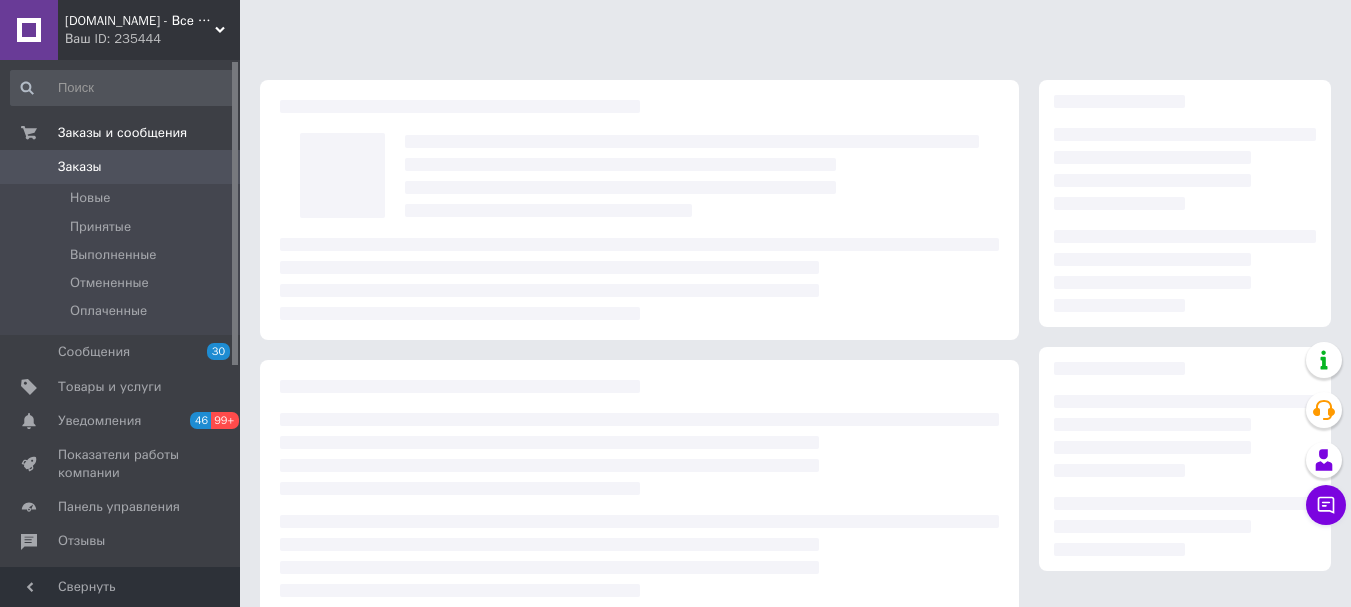 scroll, scrollTop: 0, scrollLeft: 0, axis: both 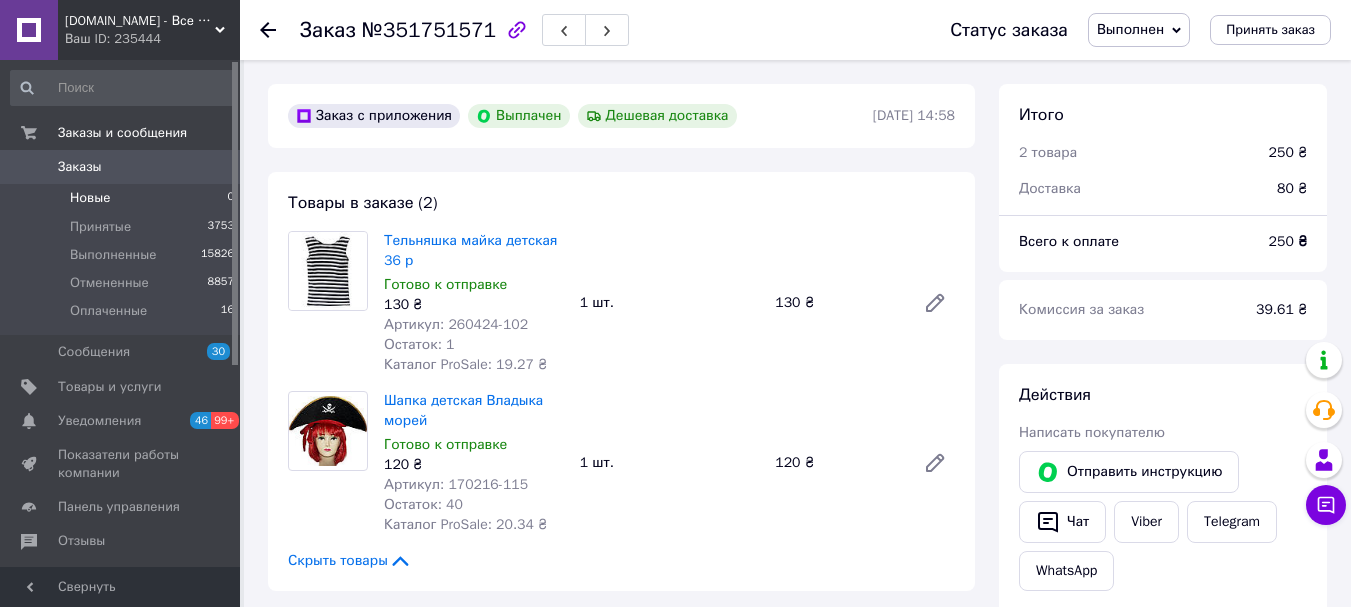 click on "Новые 0" at bounding box center [123, 198] 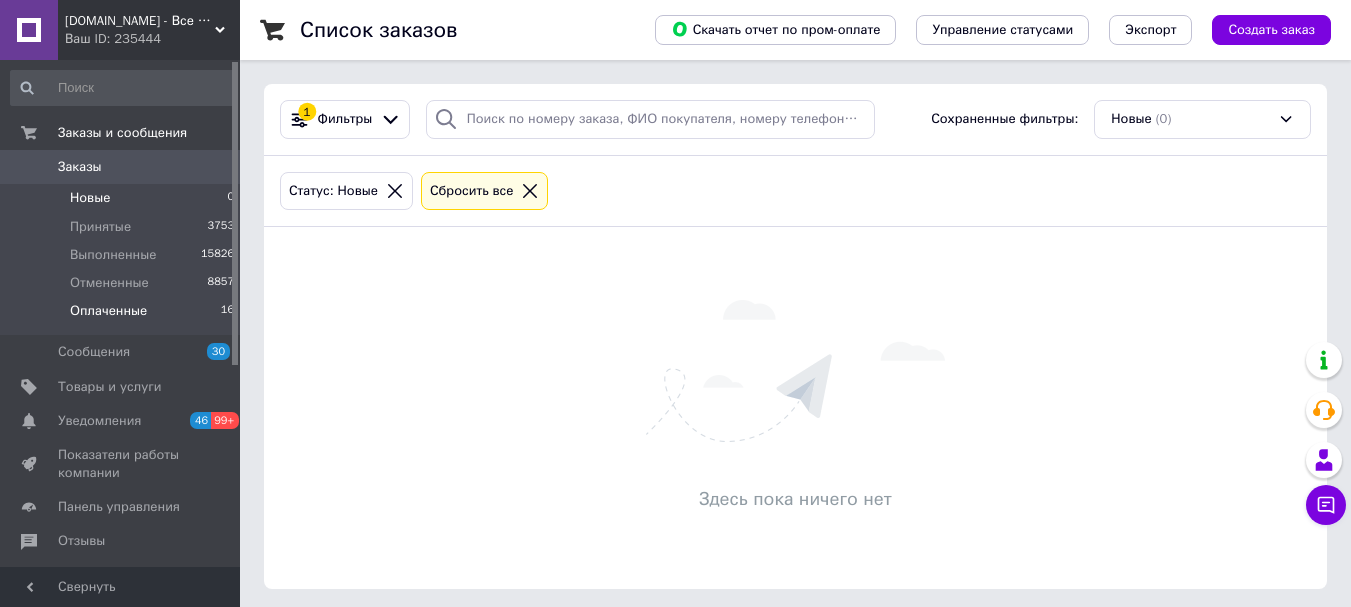 click on "Оплаченные" at bounding box center (108, 311) 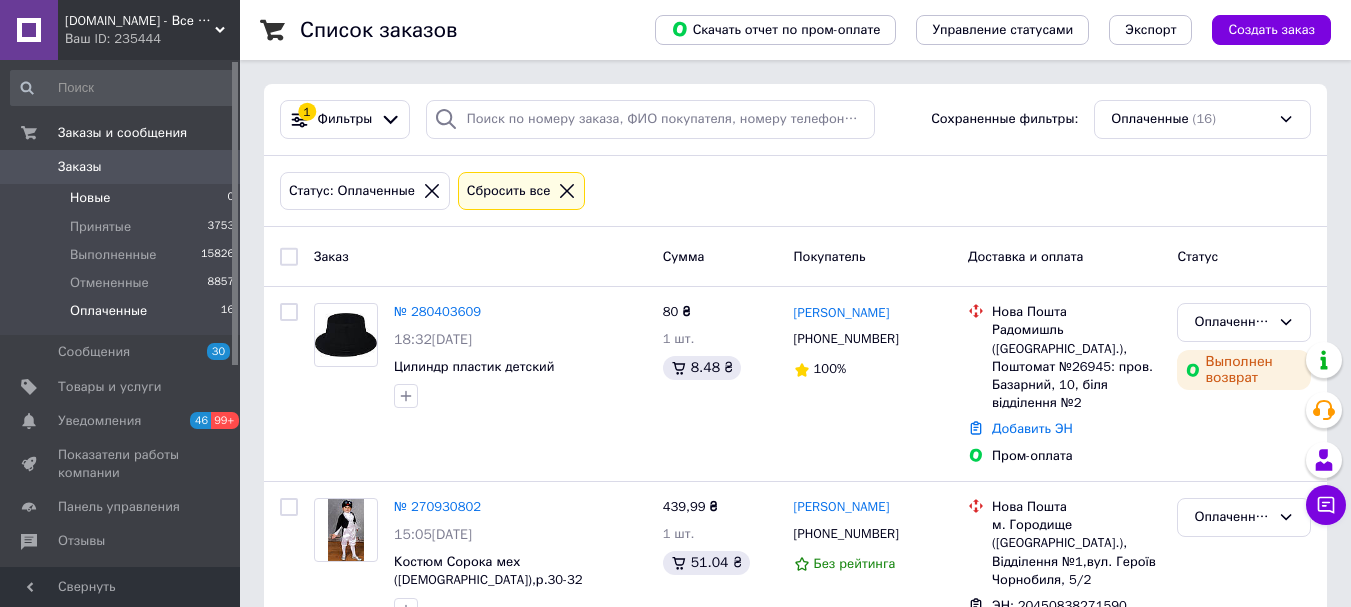 click on "Новые" at bounding box center (90, 198) 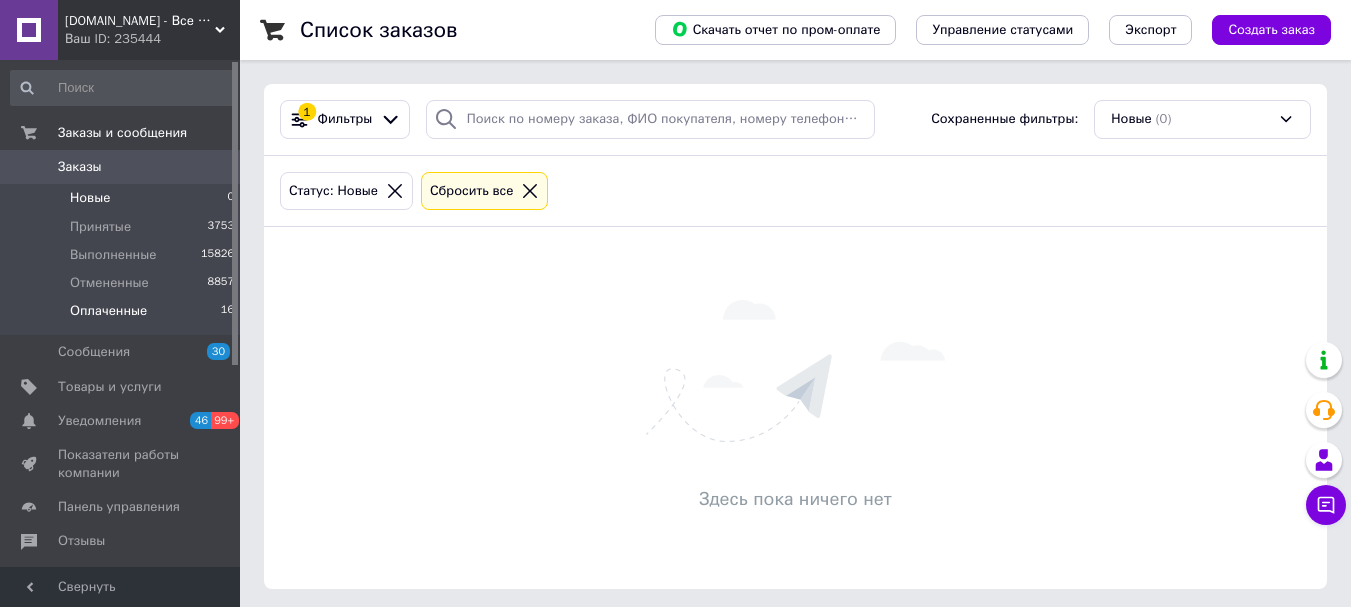 click on "Оплаченные" at bounding box center [108, 311] 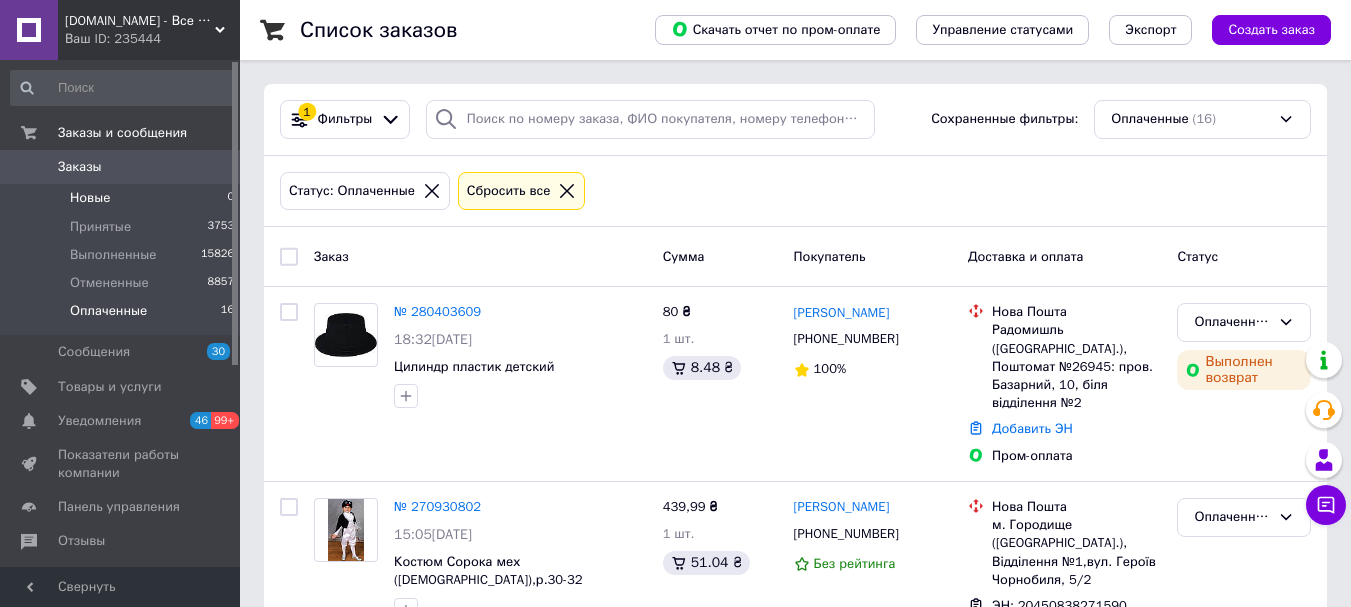 click on "Новые" at bounding box center (90, 198) 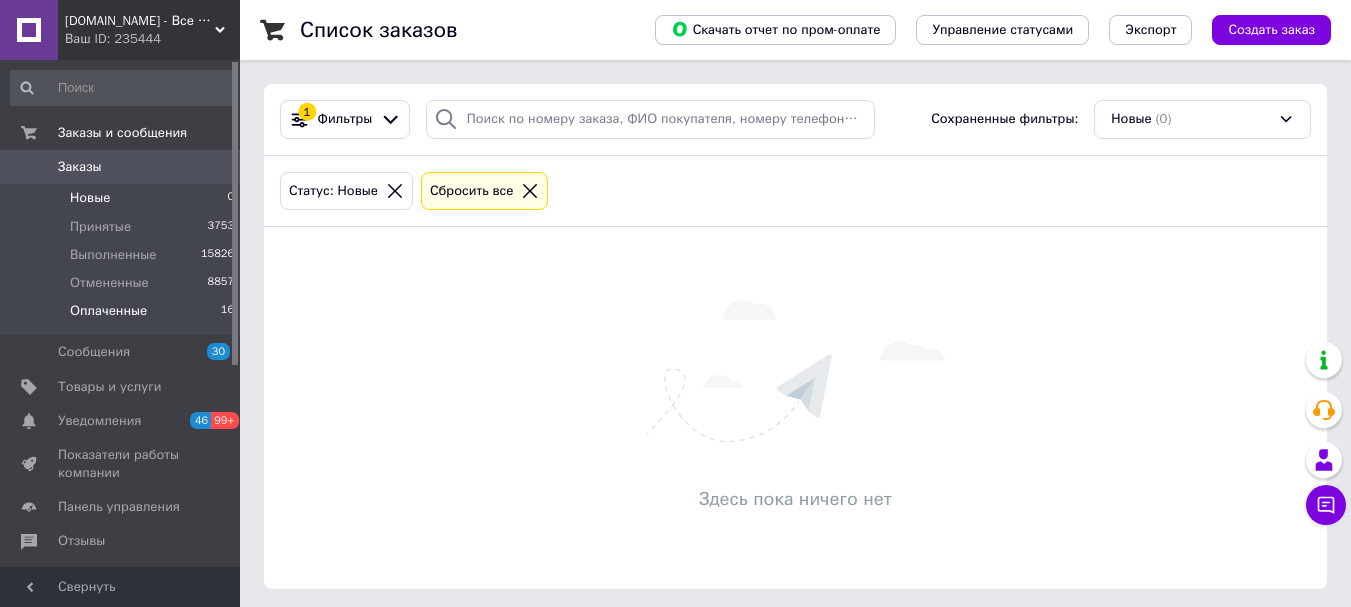 click on "Оплаченные" at bounding box center [108, 311] 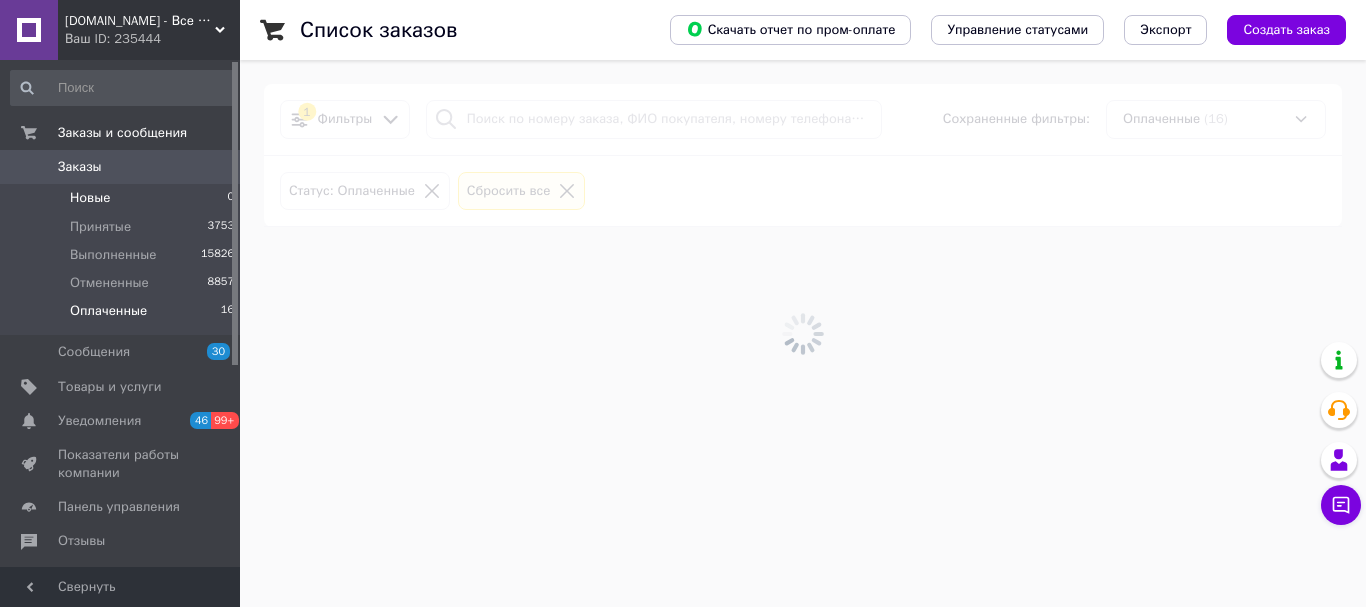click on "Заказы 0" at bounding box center (123, 167) 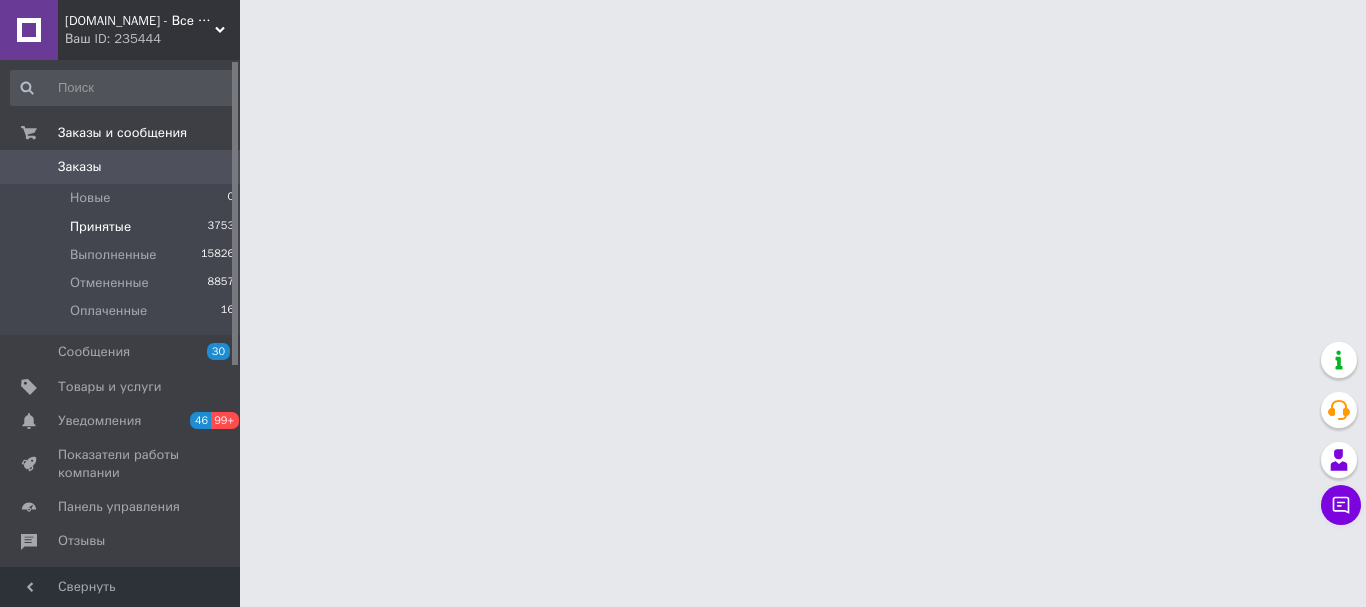 click on "Принятые 3753" at bounding box center (123, 227) 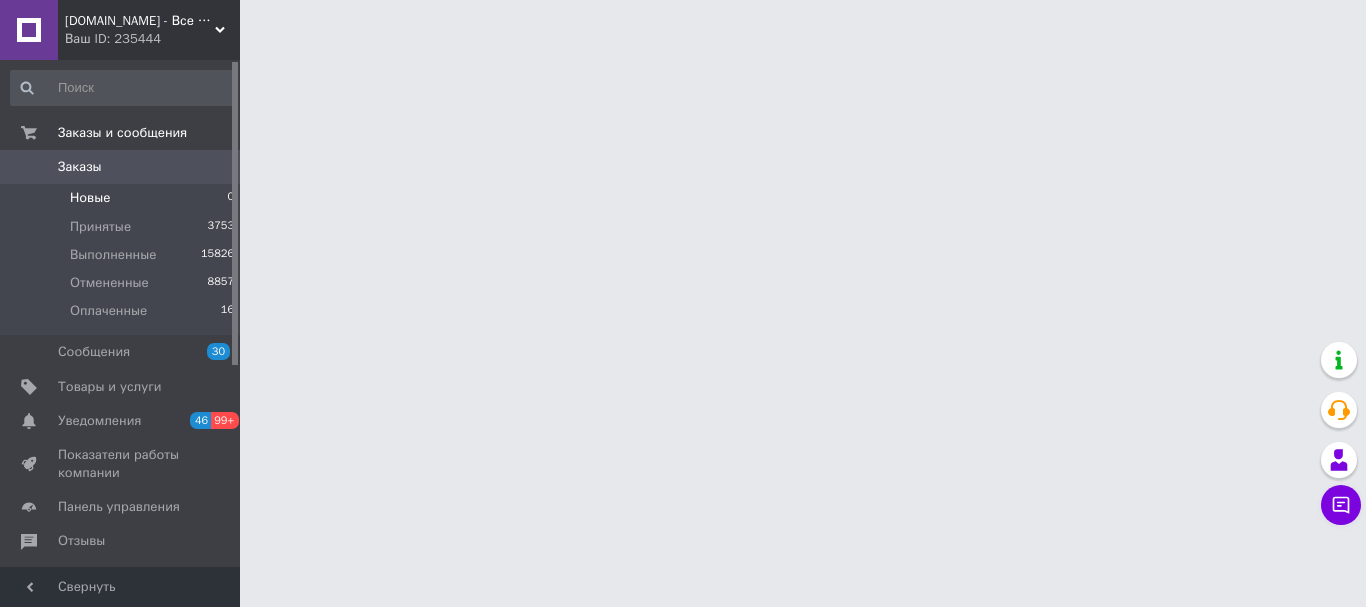 click on "Новые" at bounding box center (90, 198) 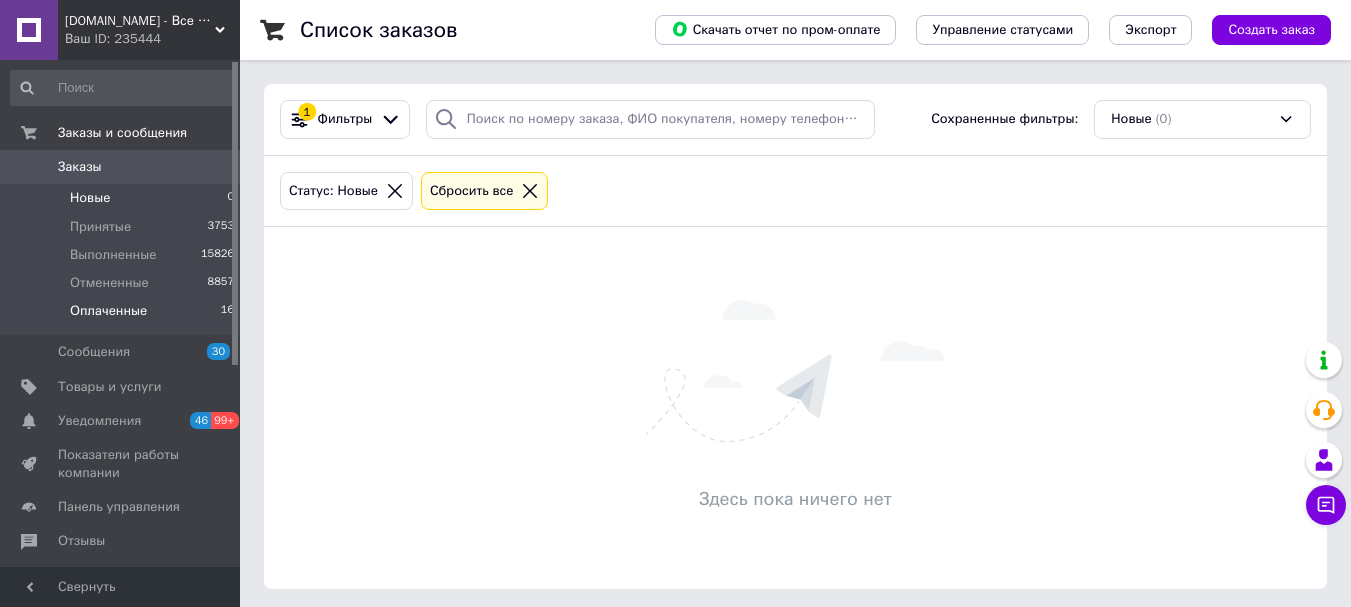 click on "Оплаченные" at bounding box center [108, 311] 